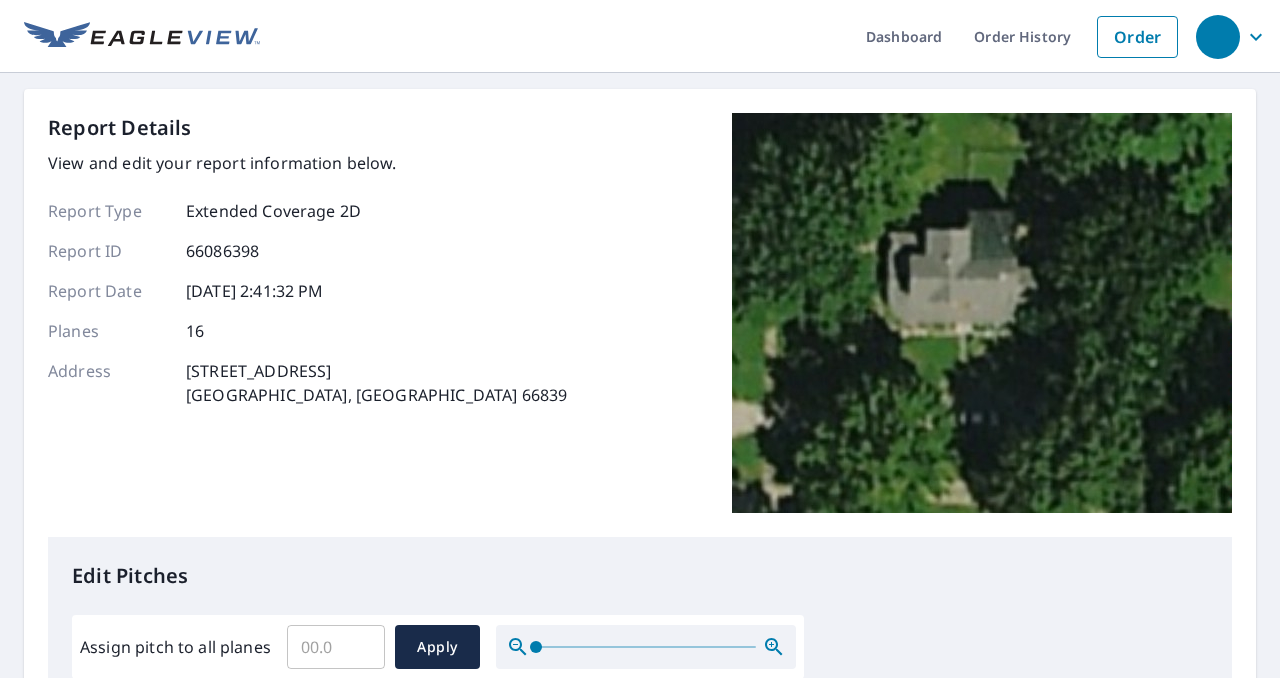 scroll, scrollTop: 0, scrollLeft: 0, axis: both 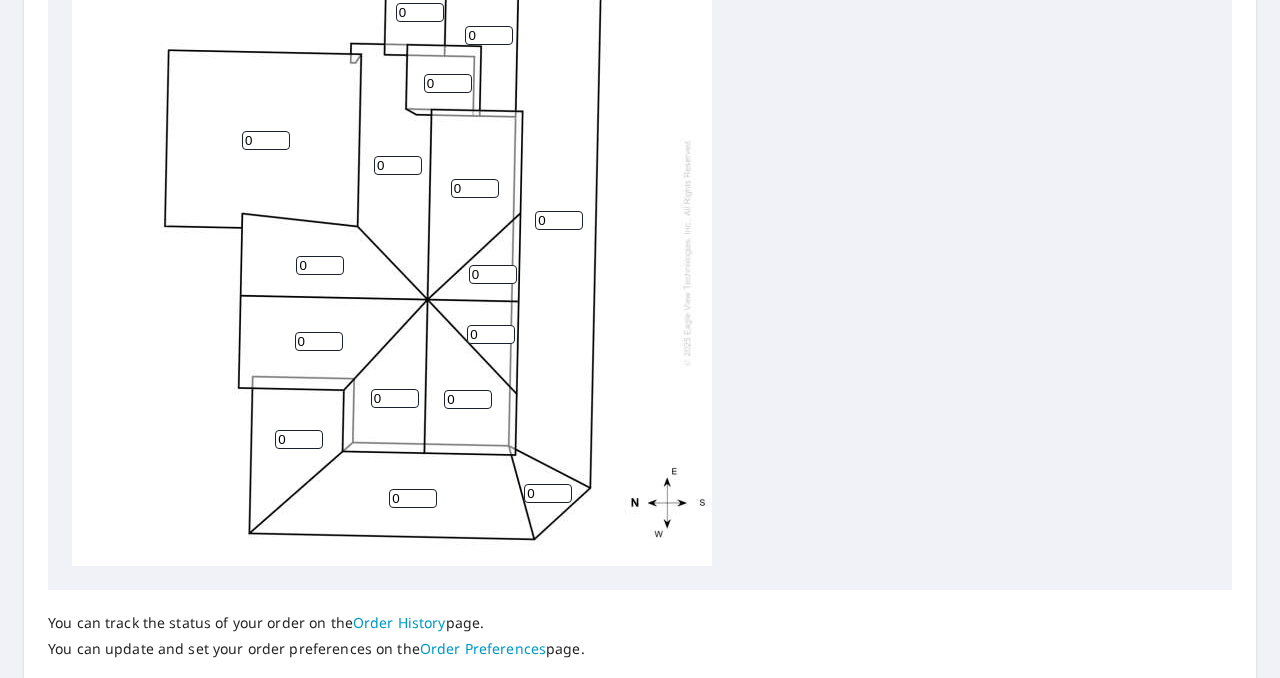 click on "0" at bounding box center [266, 140] 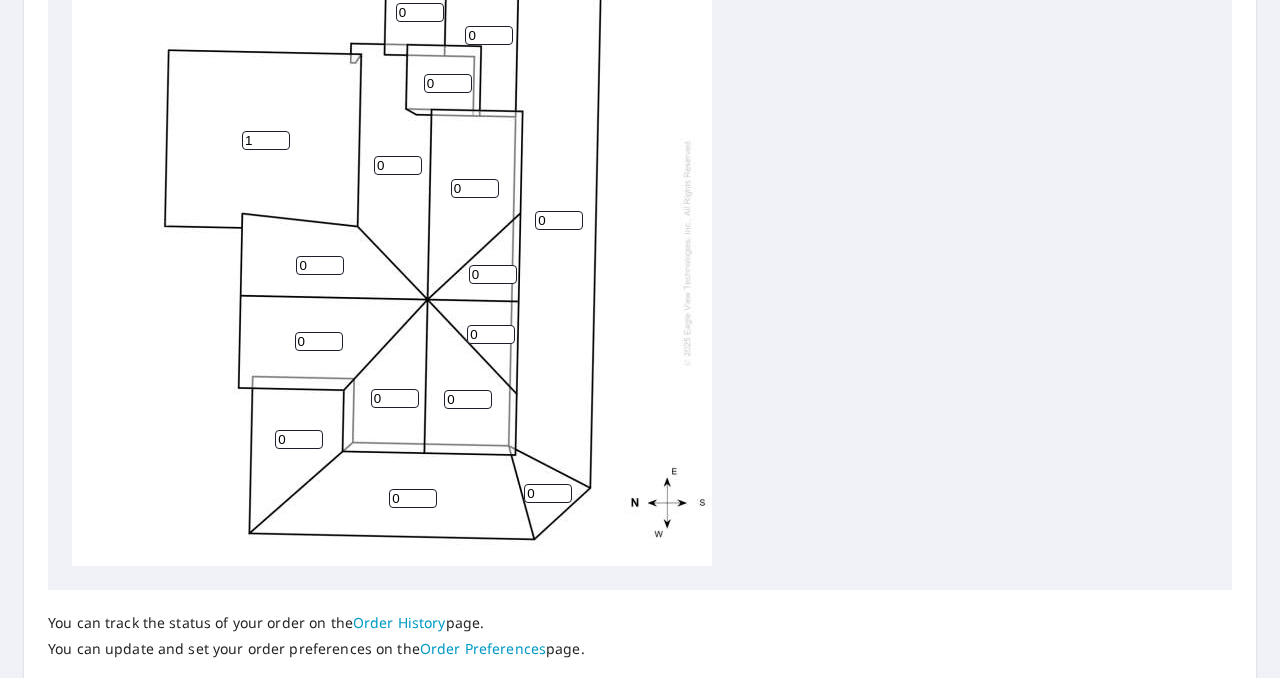 type on "1" 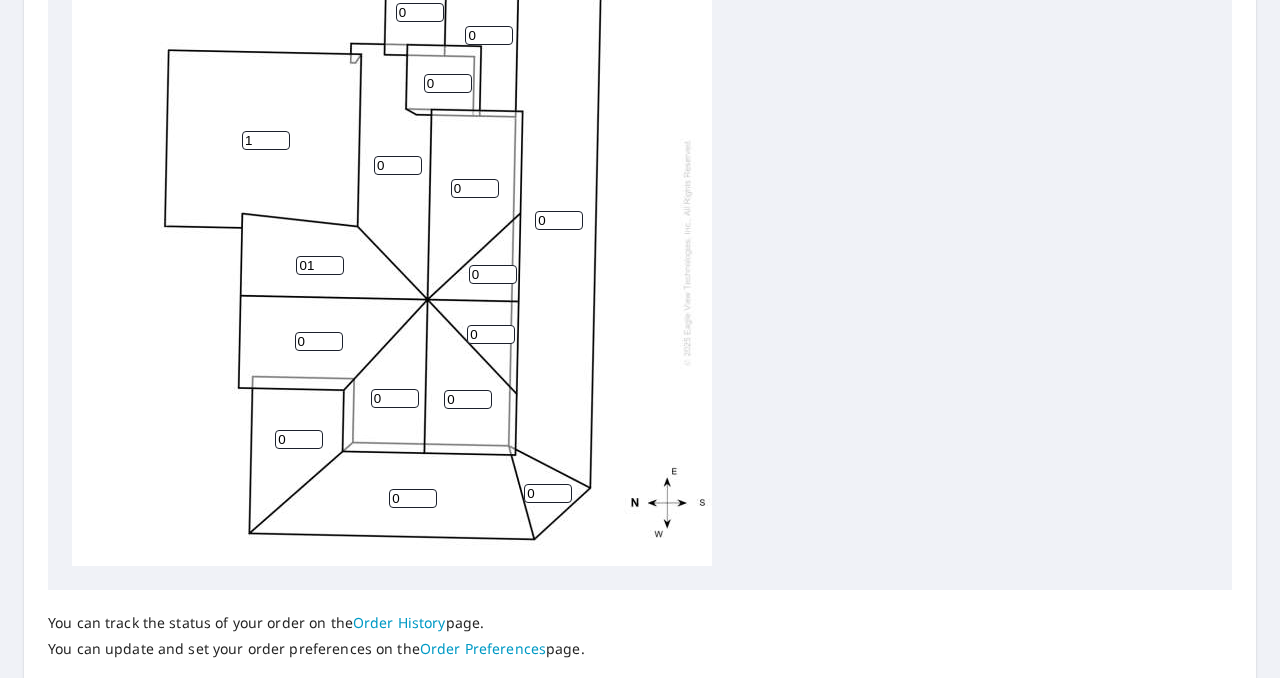 type on "0" 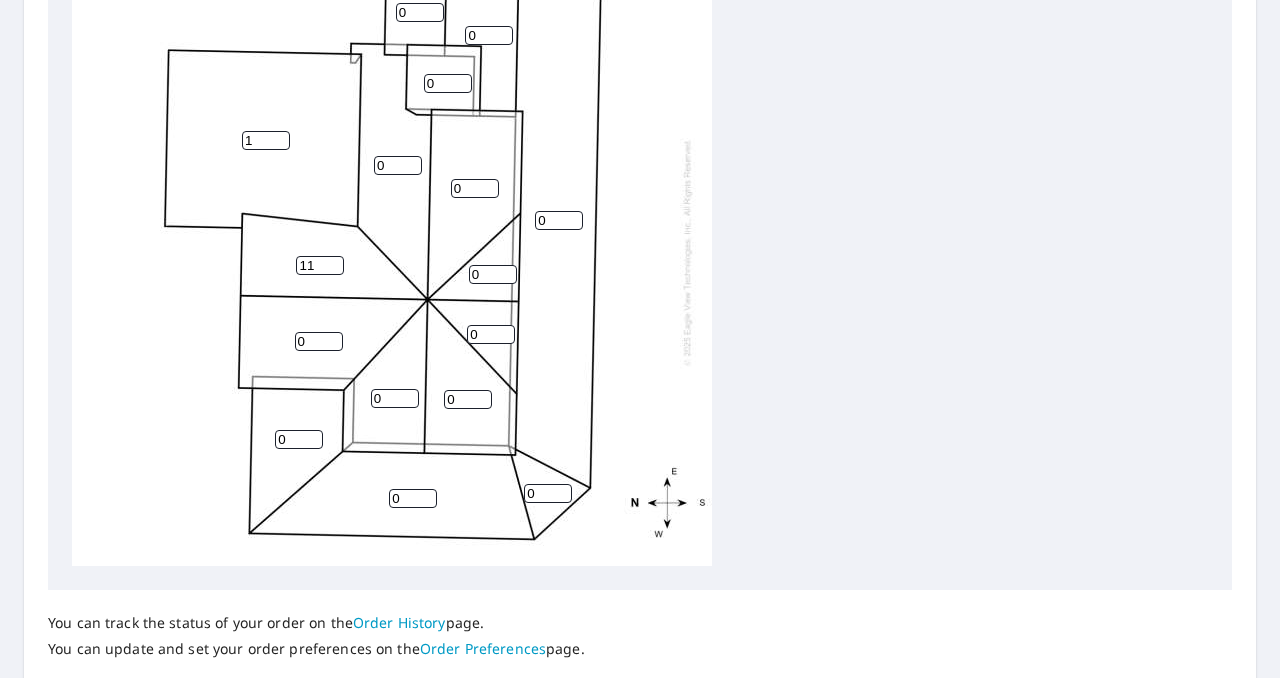 type on "11" 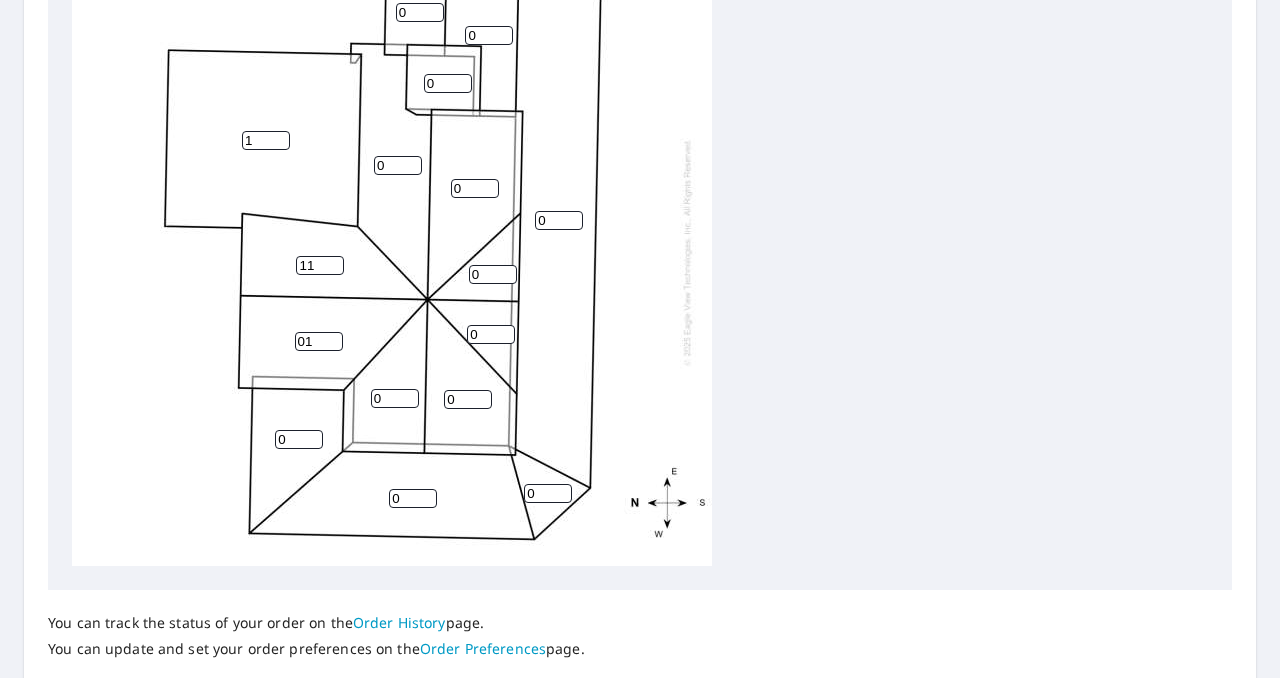 click on "01" at bounding box center [319, 341] 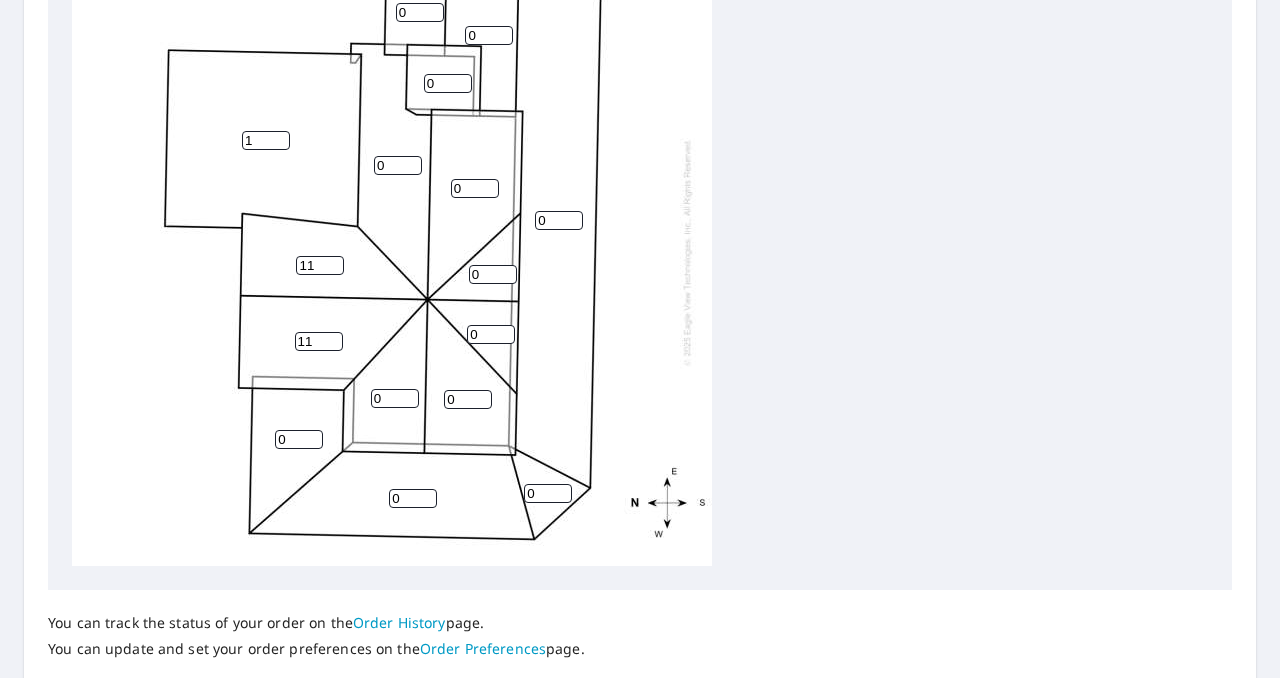 type on "11" 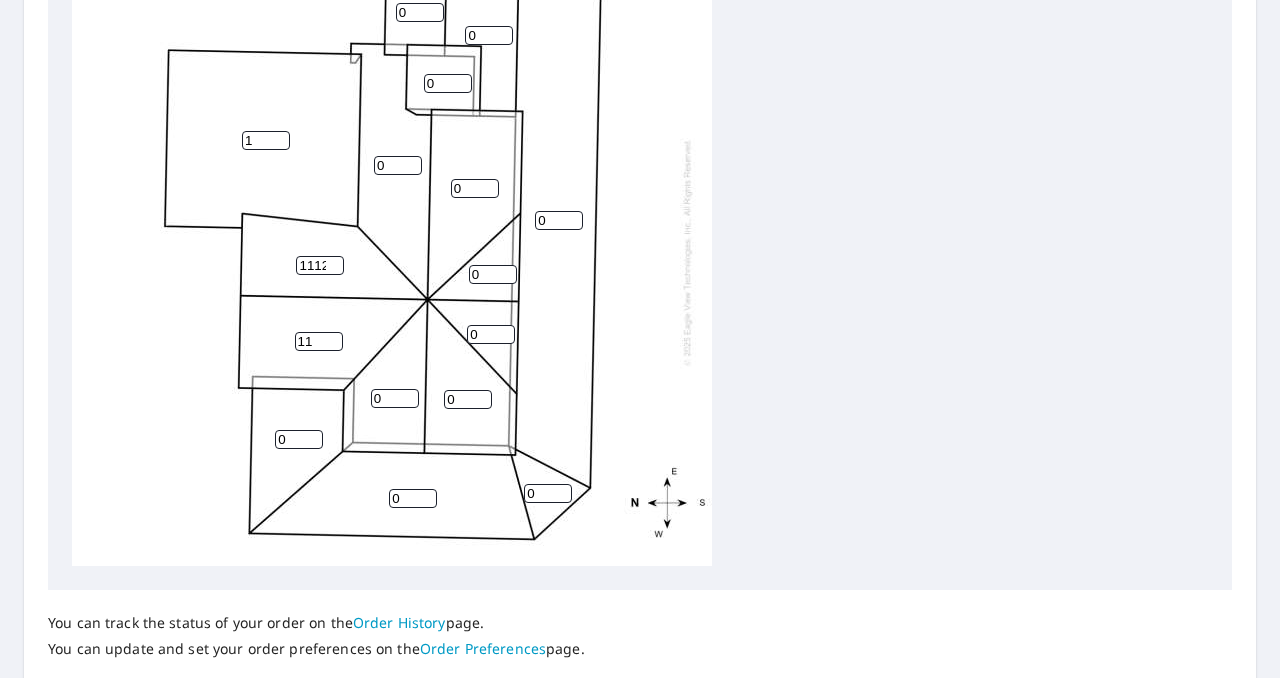 scroll, scrollTop: 819, scrollLeft: 0, axis: vertical 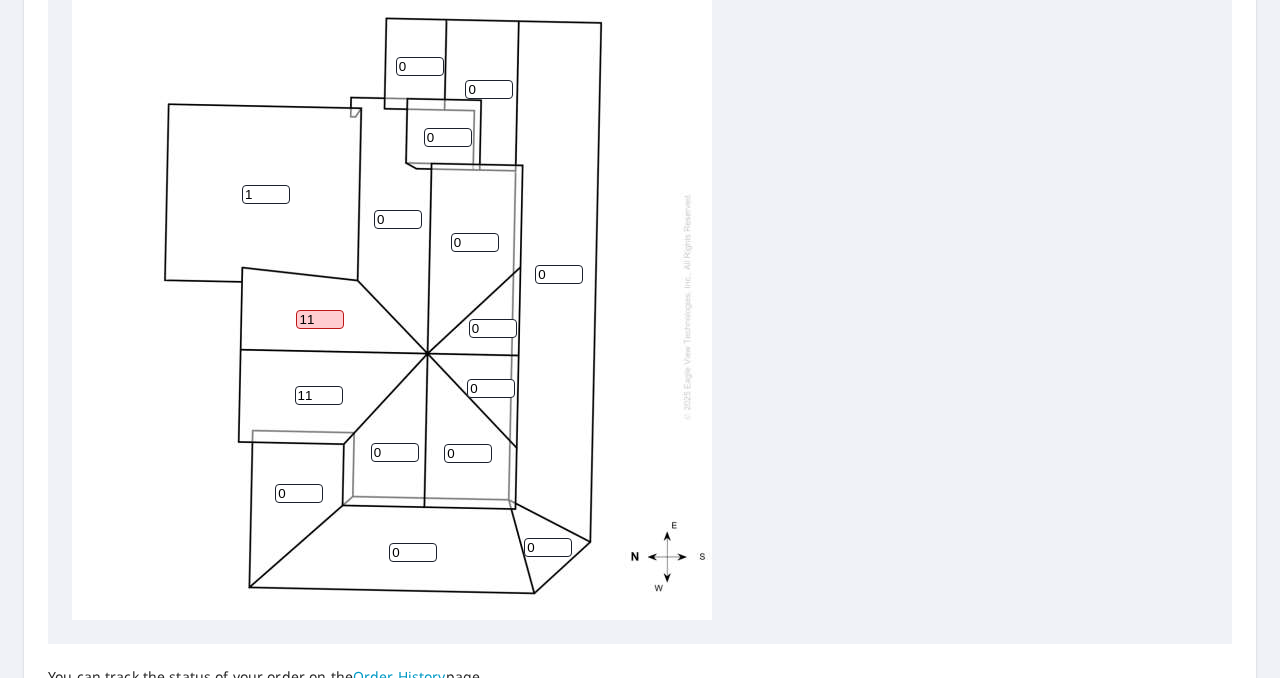 type on "1" 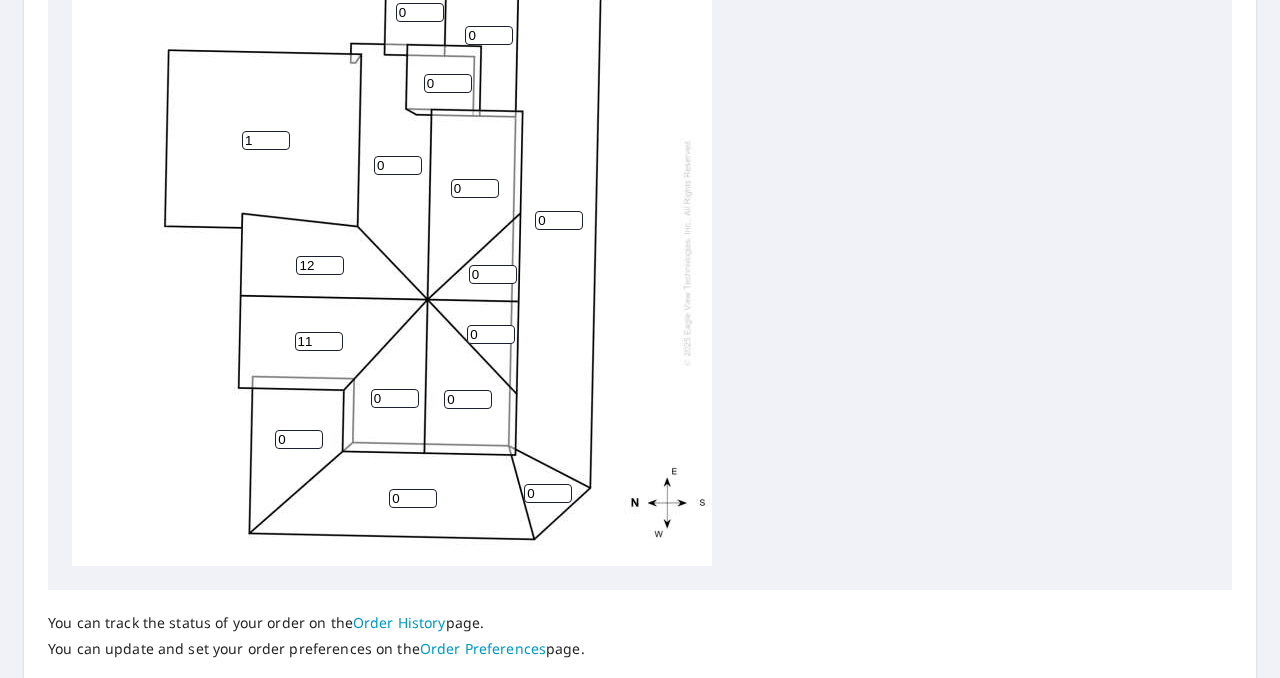type on "12" 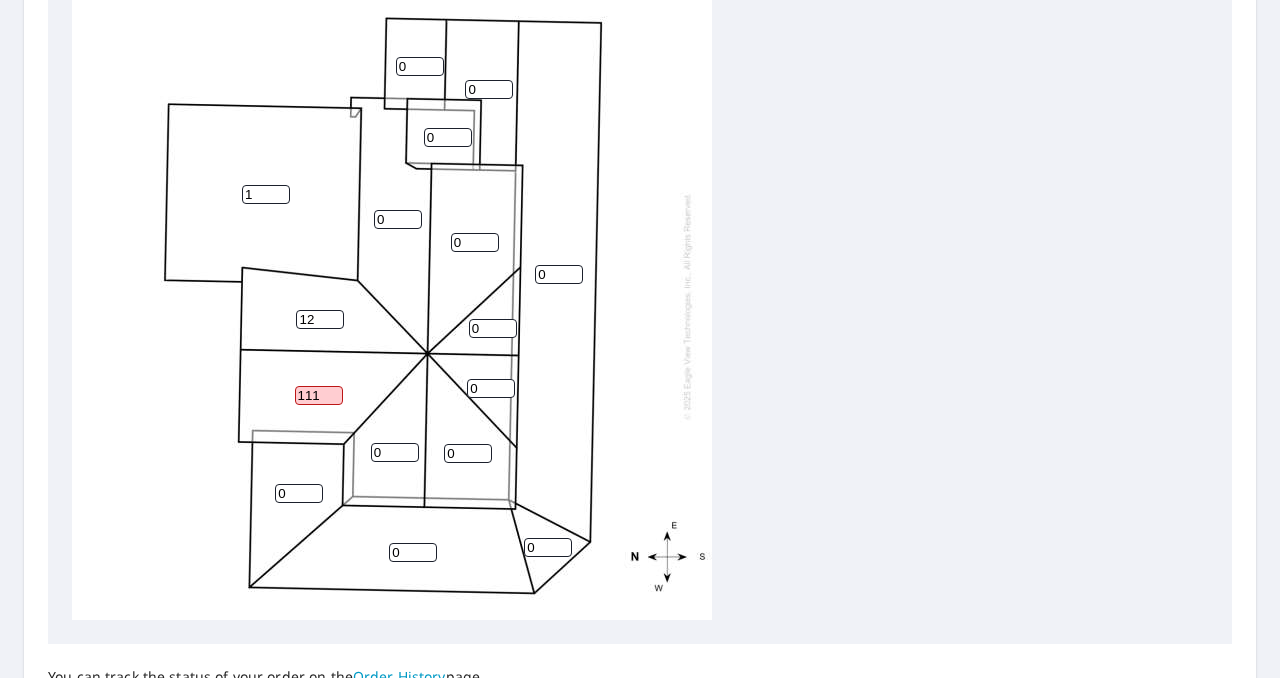 scroll, scrollTop: 819, scrollLeft: 0, axis: vertical 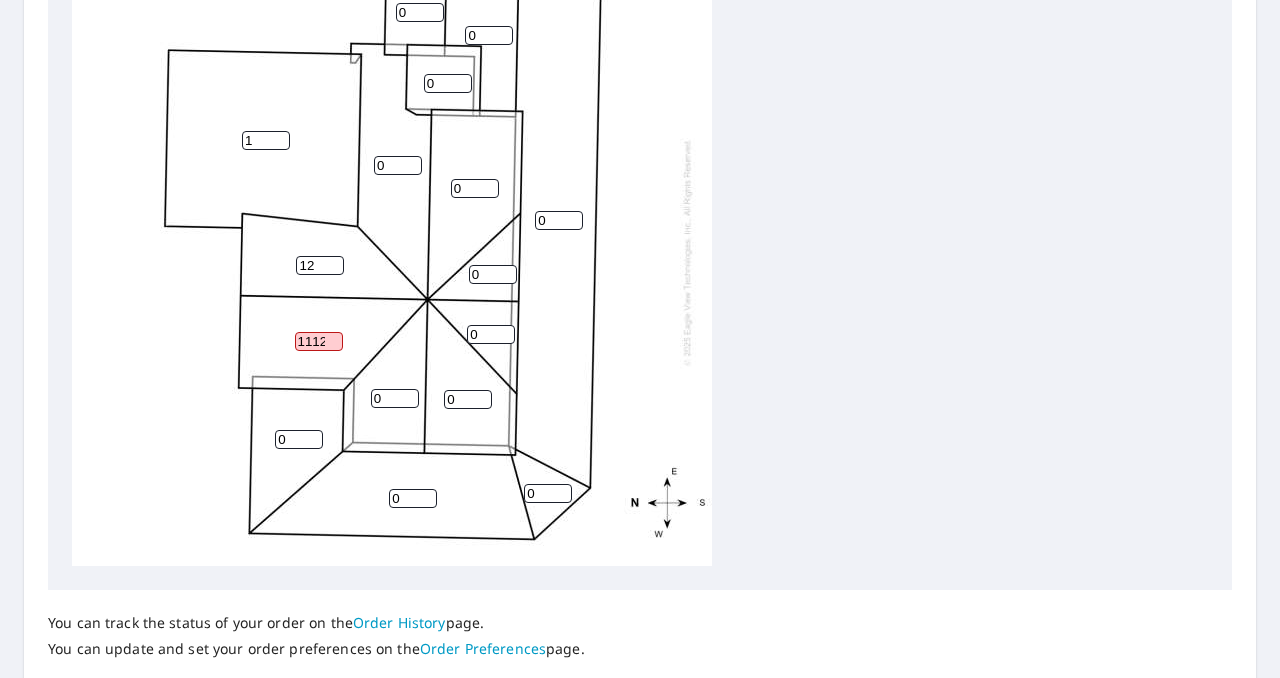 click on "1112" at bounding box center (319, 341) 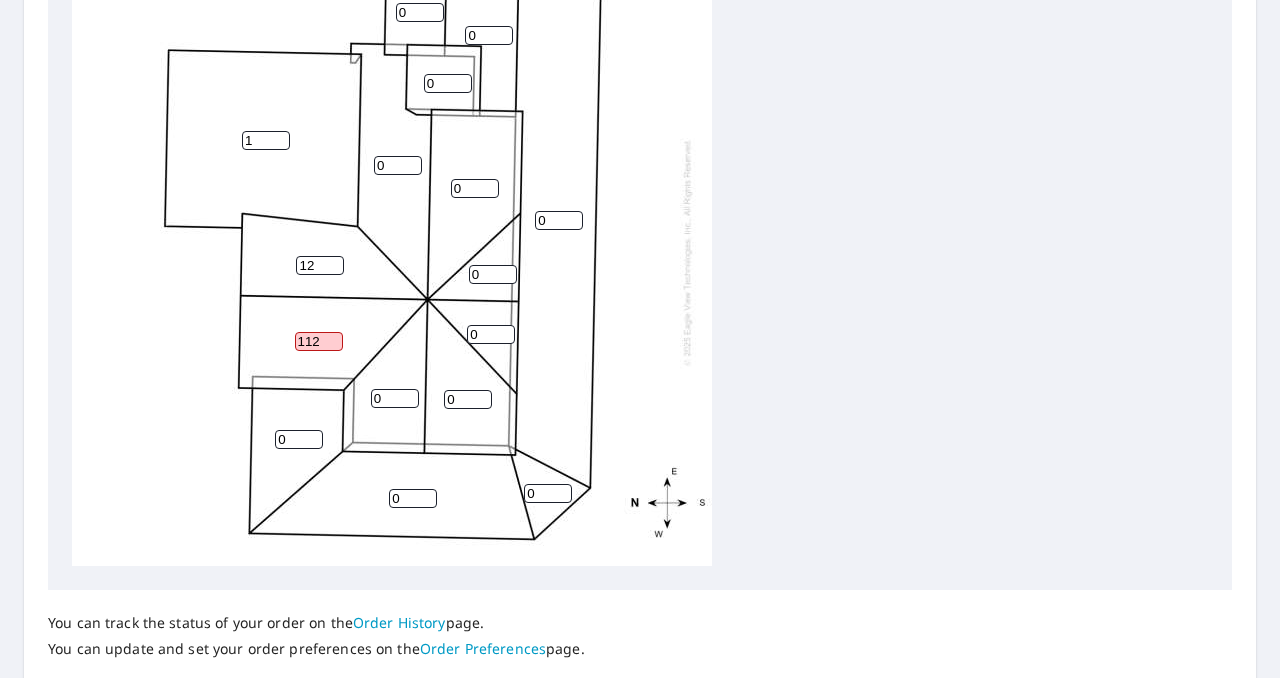 scroll, scrollTop: 0, scrollLeft: 0, axis: both 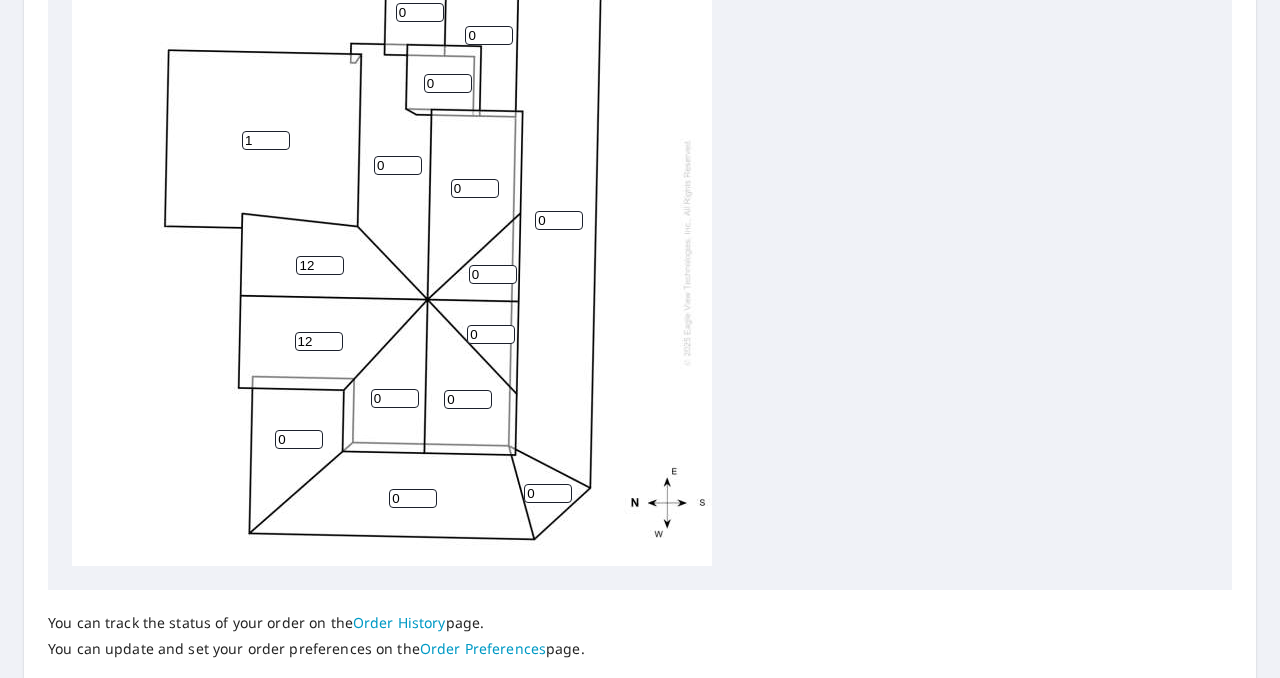 type on "12" 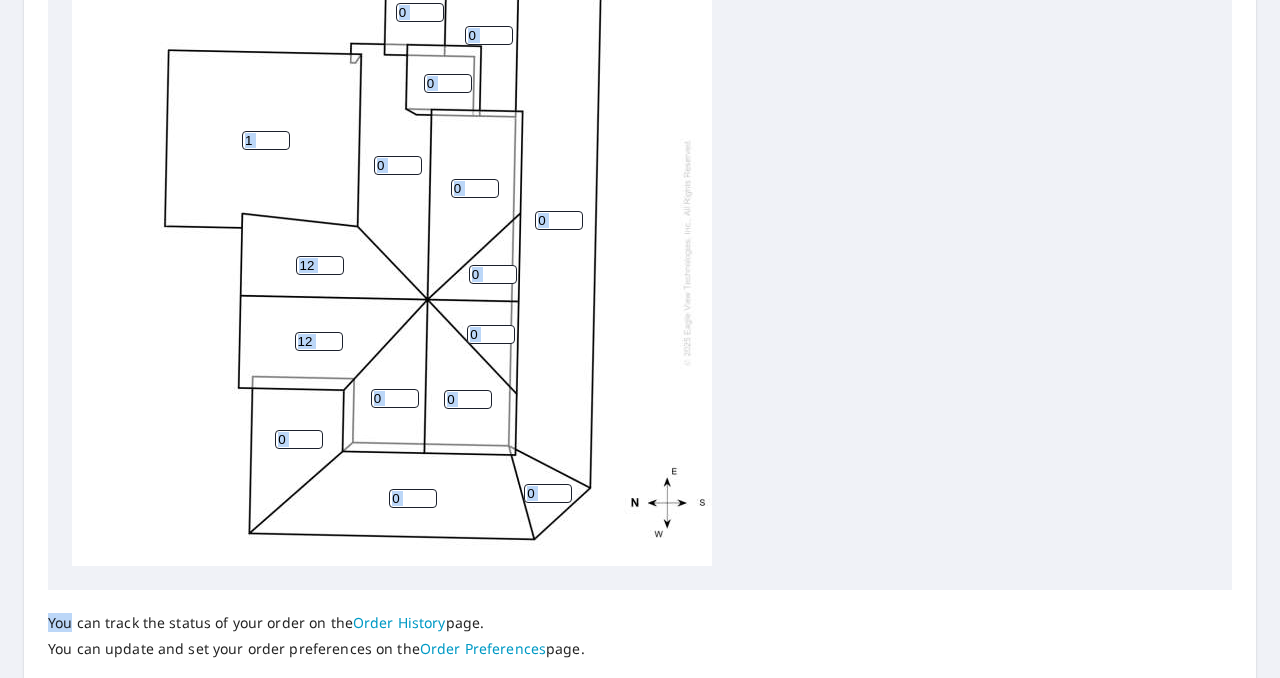 click on "0 1 0 0 12 0 12 0 0 0 0 0 0 0 0 0" at bounding box center [392, 252] 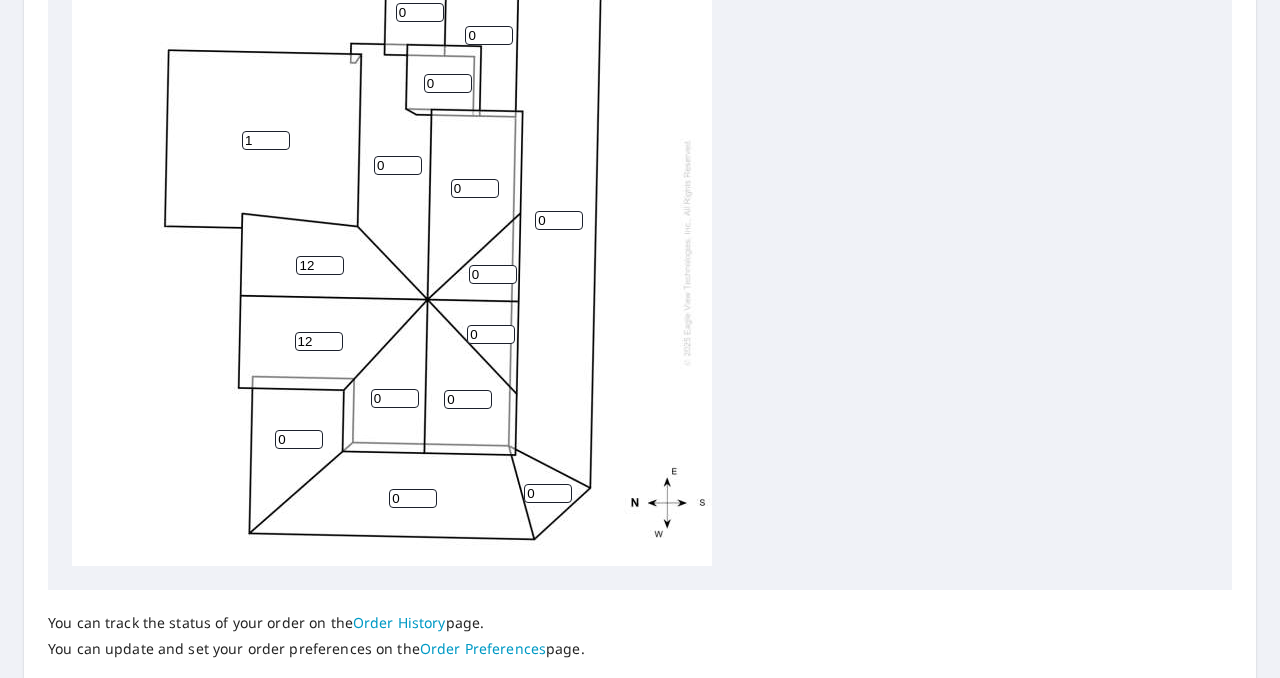 click on "0" at bounding box center (395, 398) 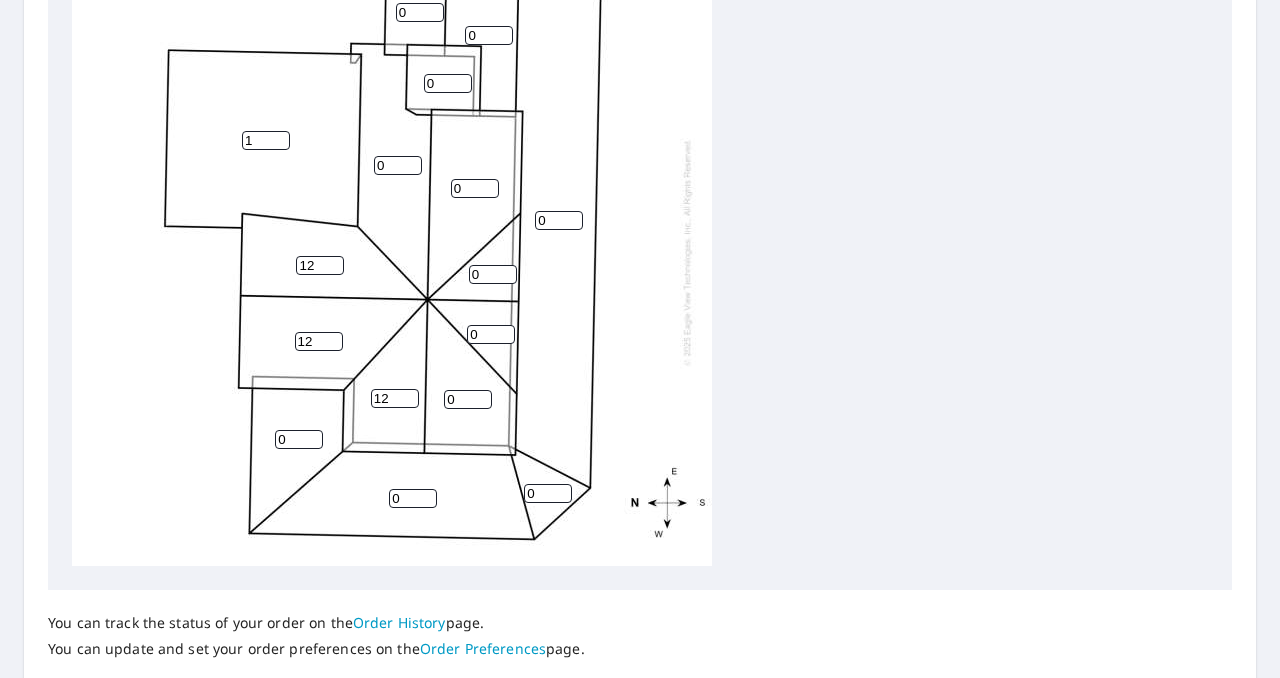 type on "12" 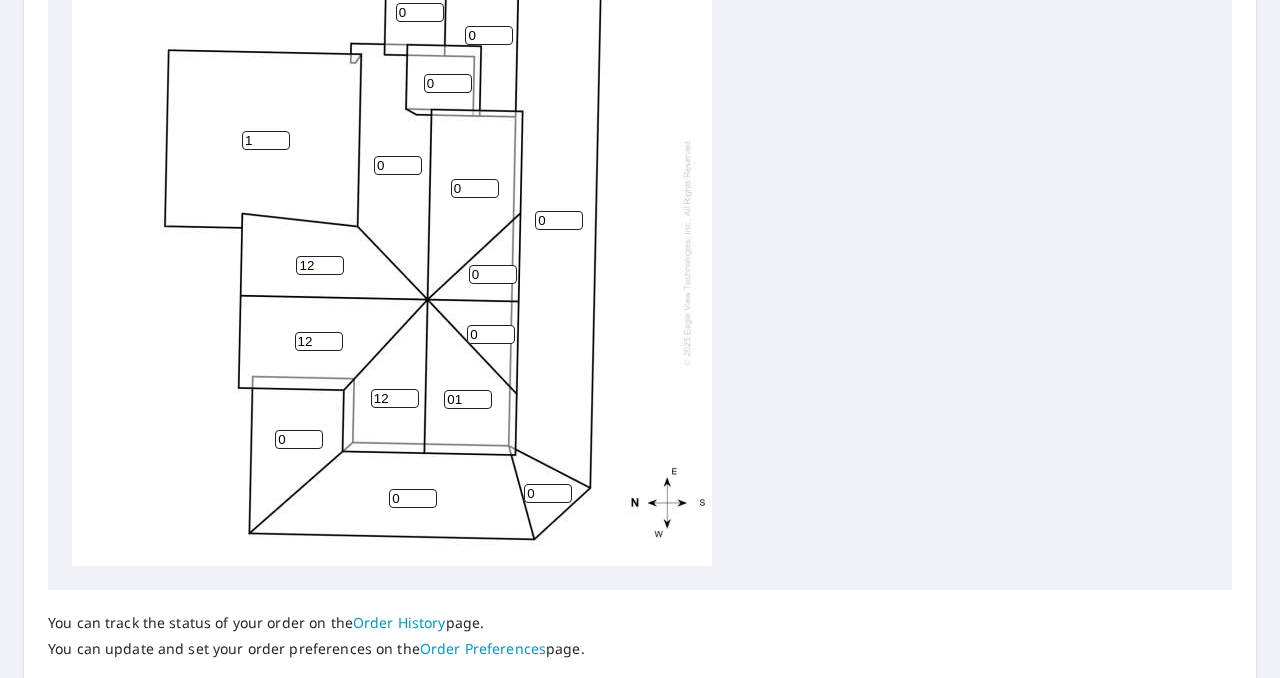 type on "0" 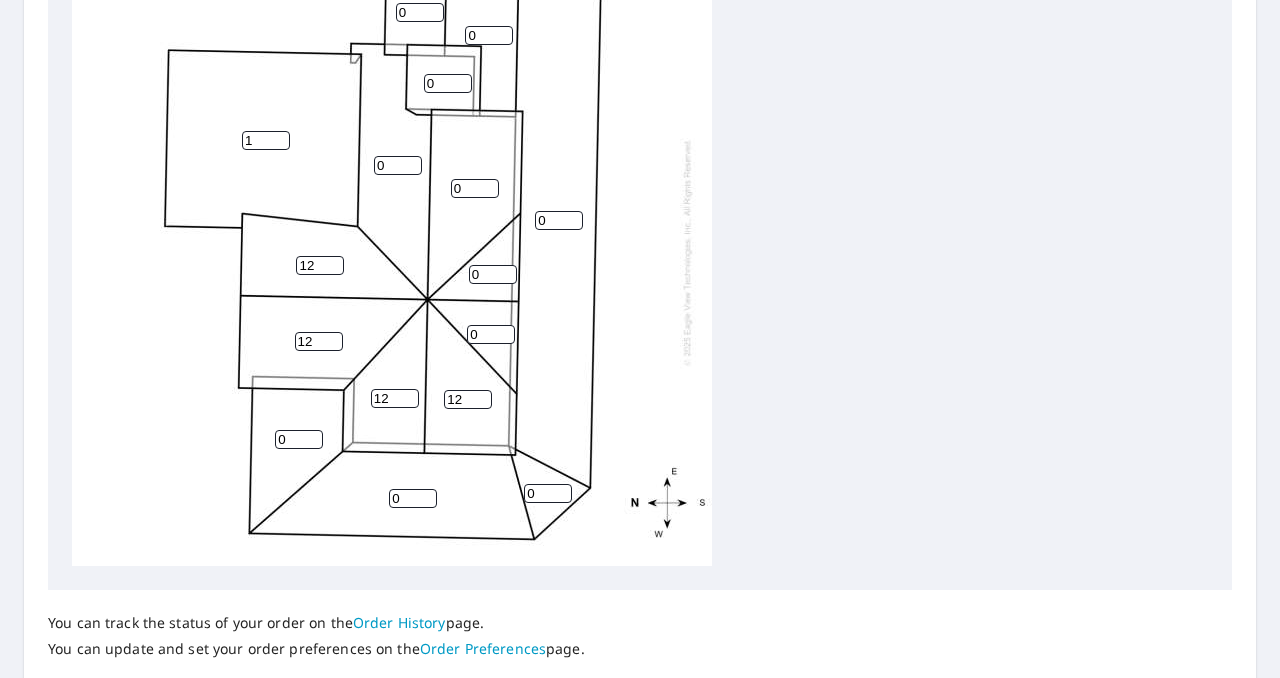 type on "12" 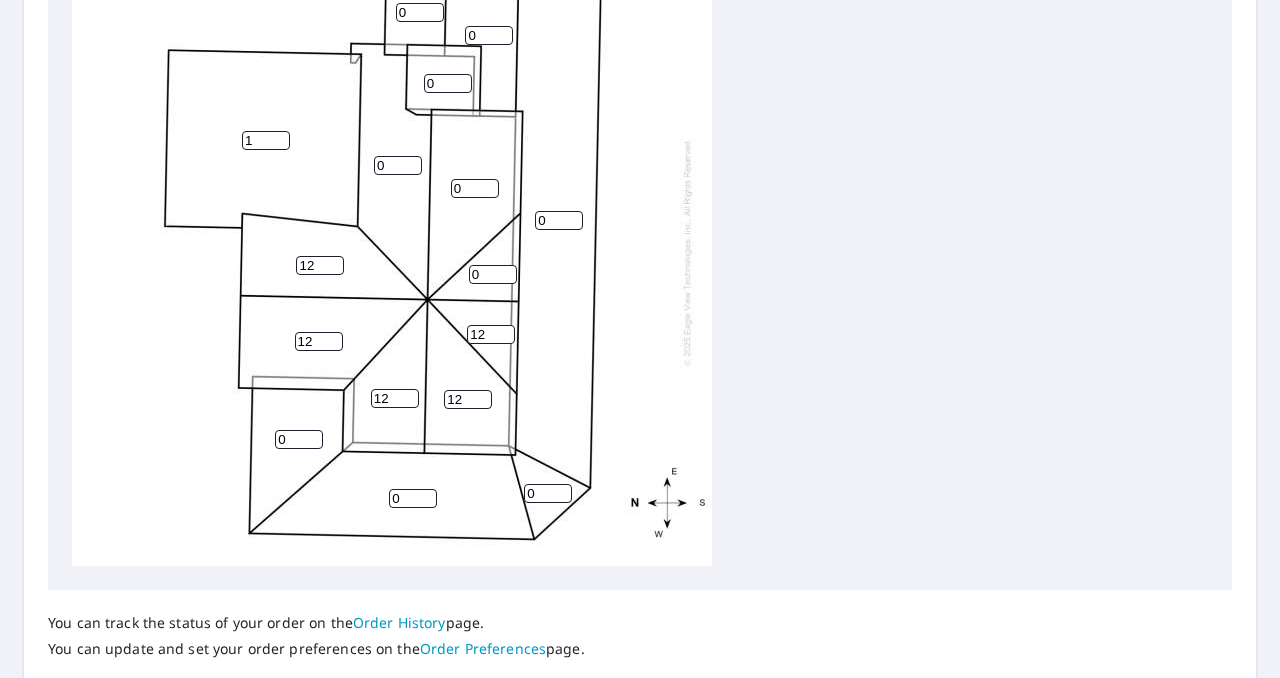 type on "12" 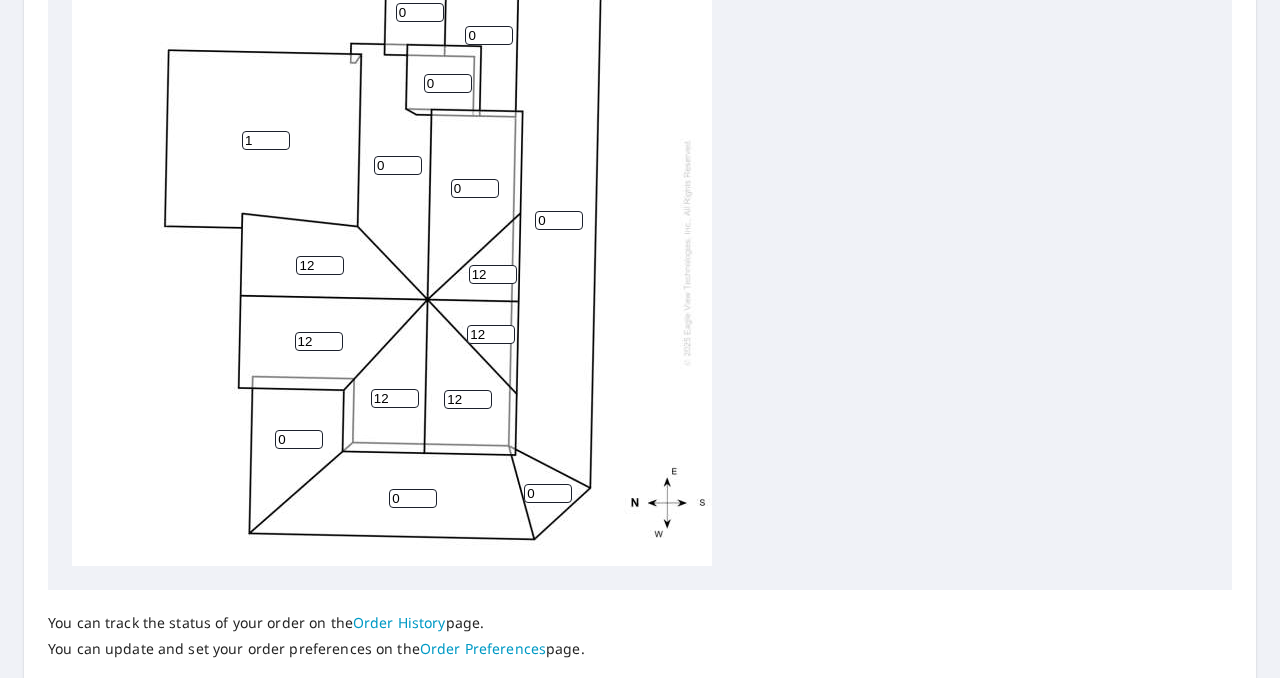 type on "12" 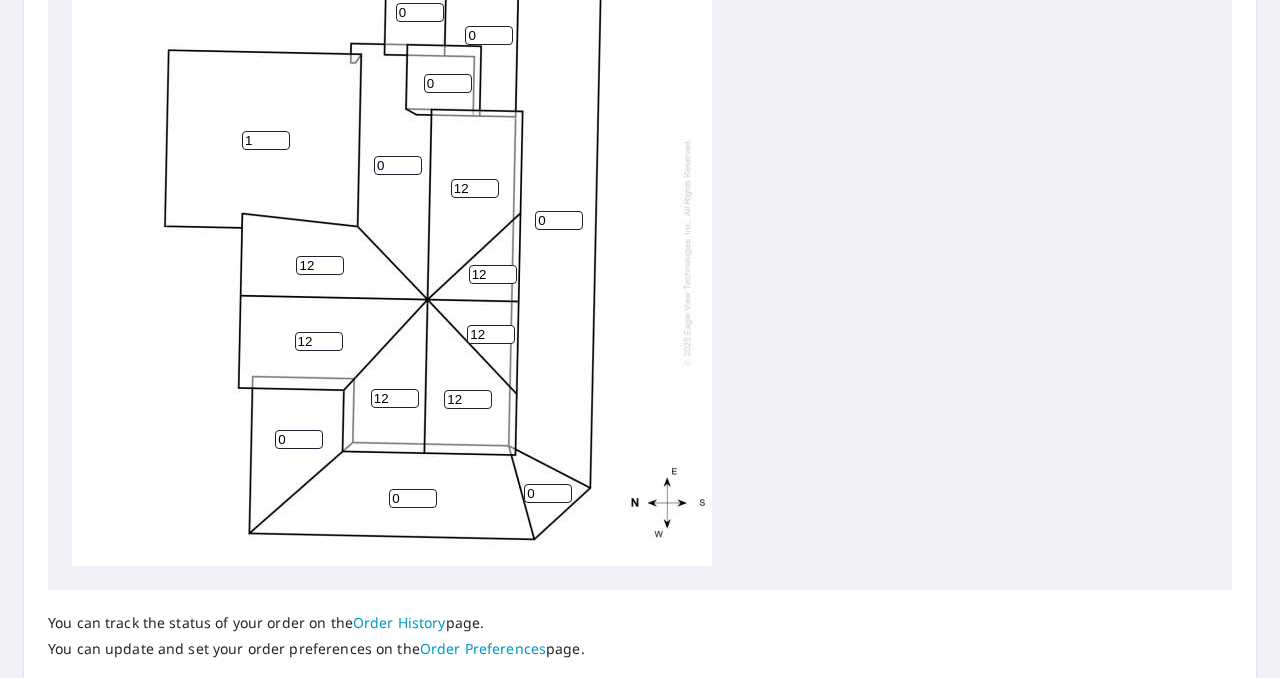 type on "12" 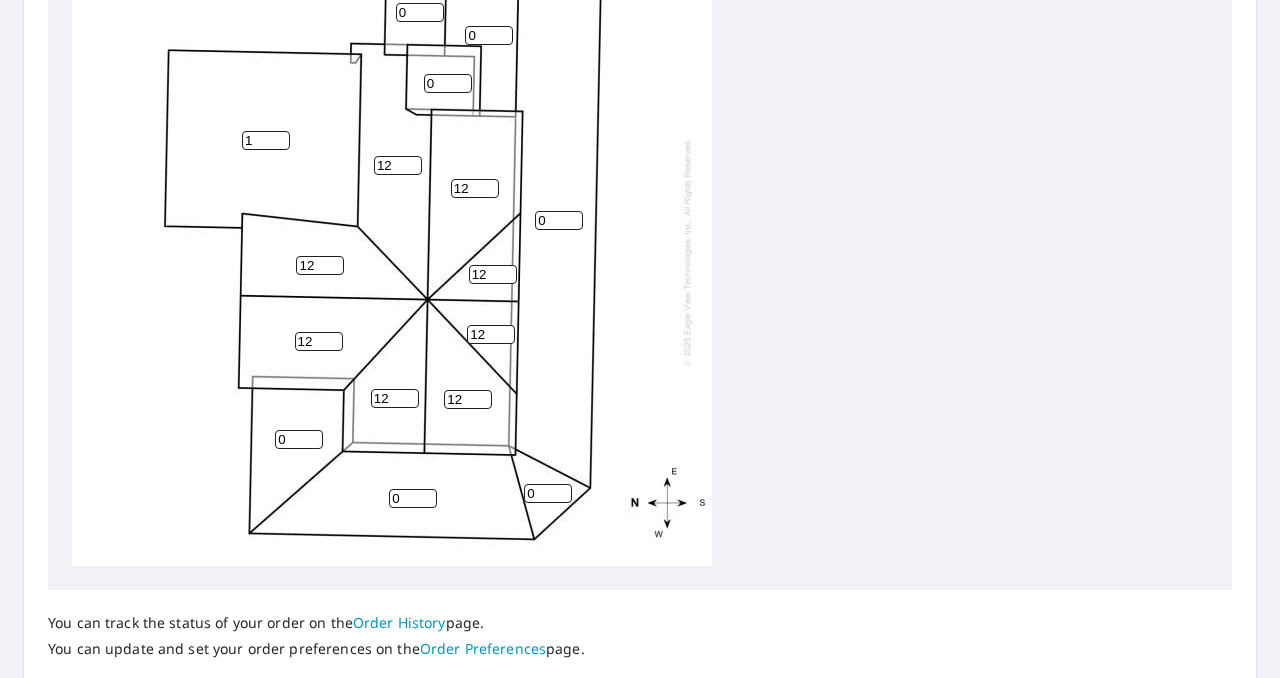 type on "12" 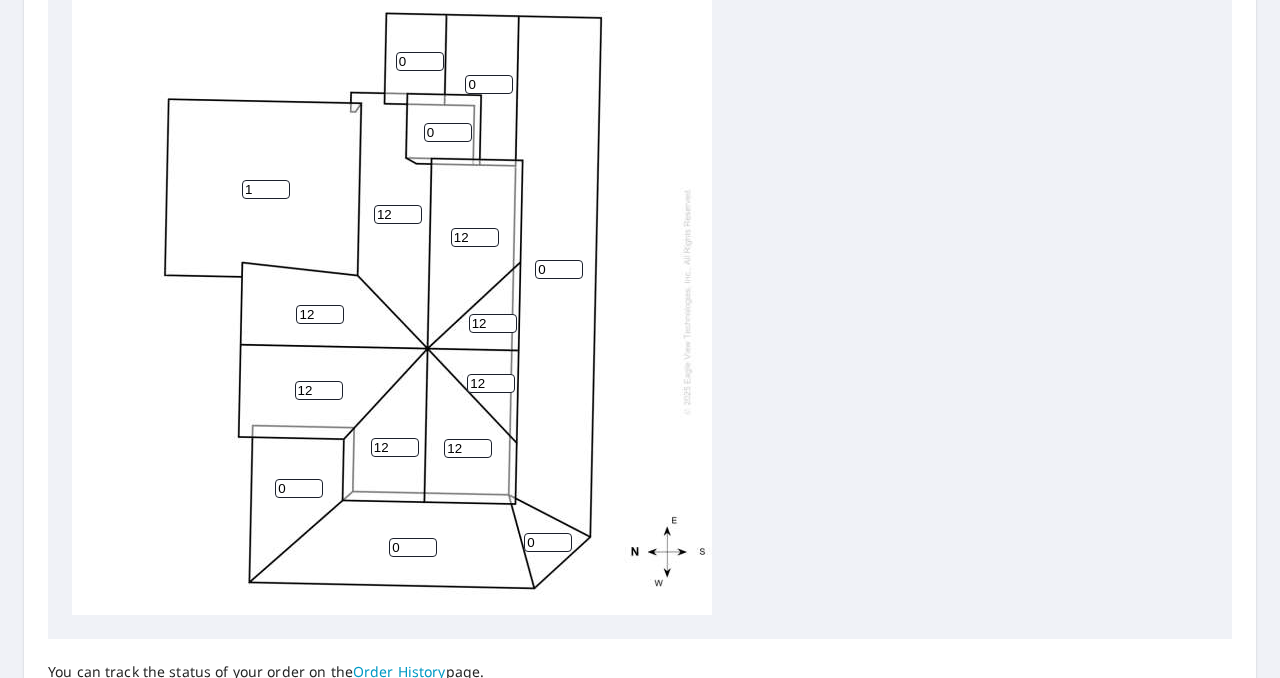scroll, scrollTop: 4, scrollLeft: 0, axis: vertical 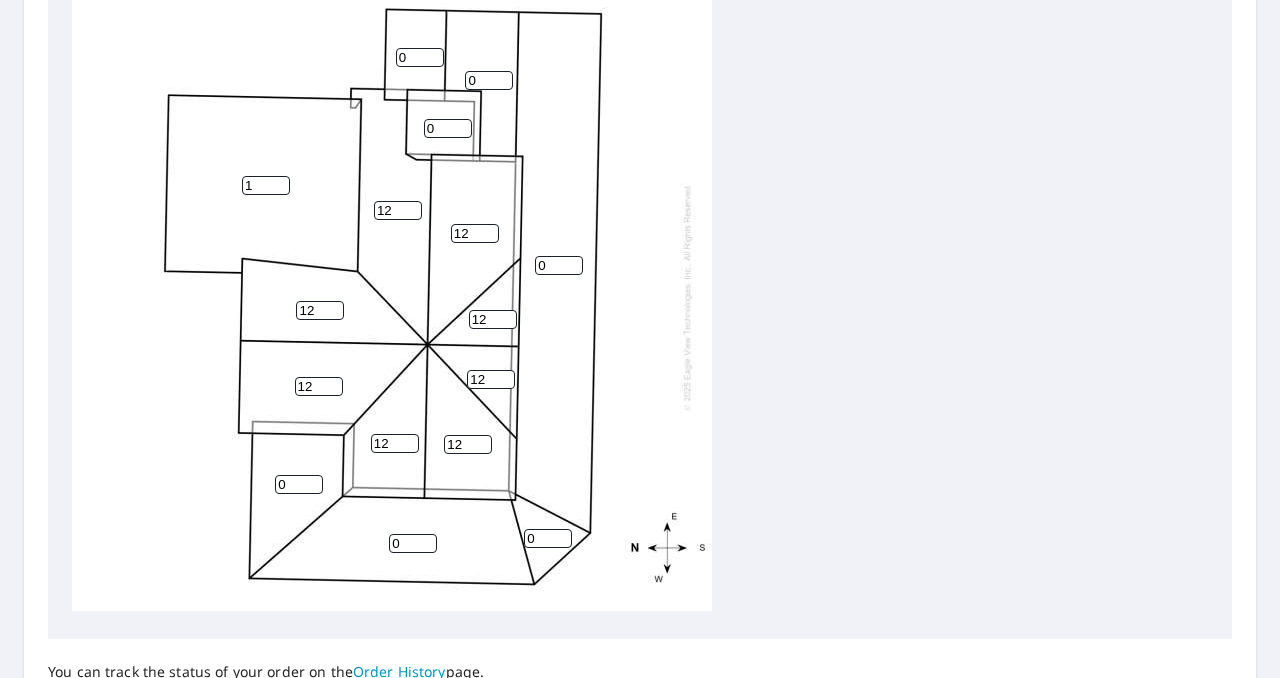 click on "0" at bounding box center [559, 265] 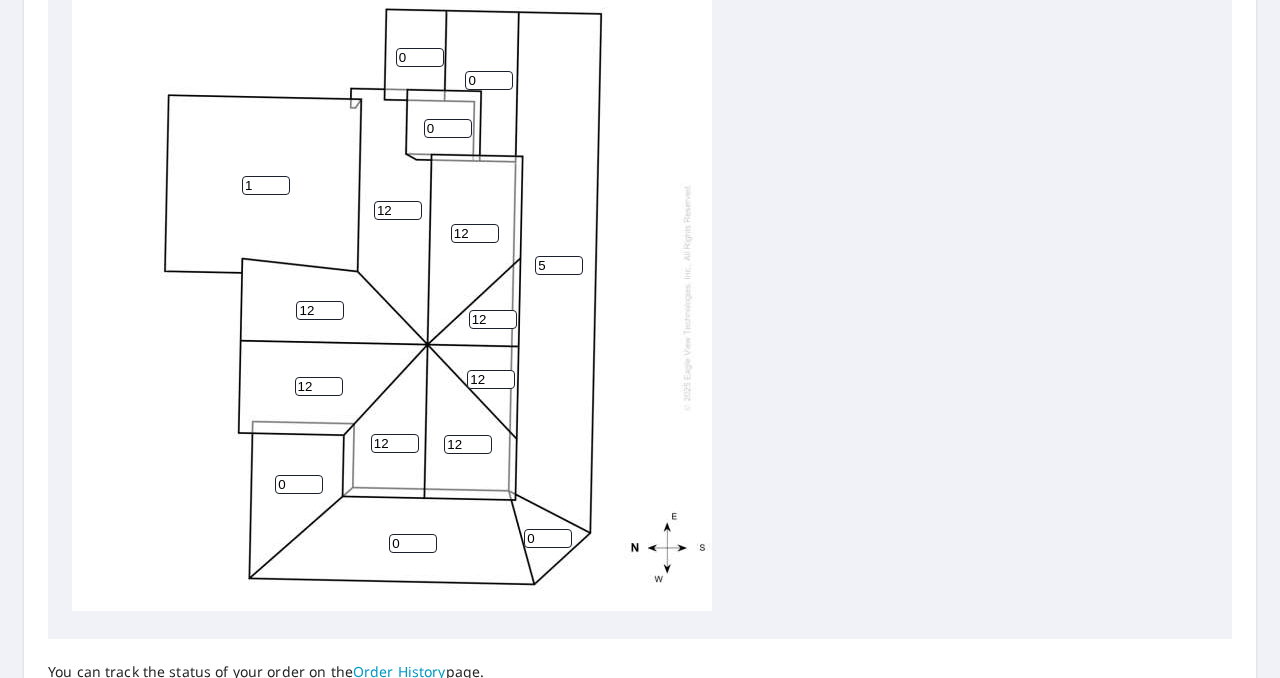 type on "5" 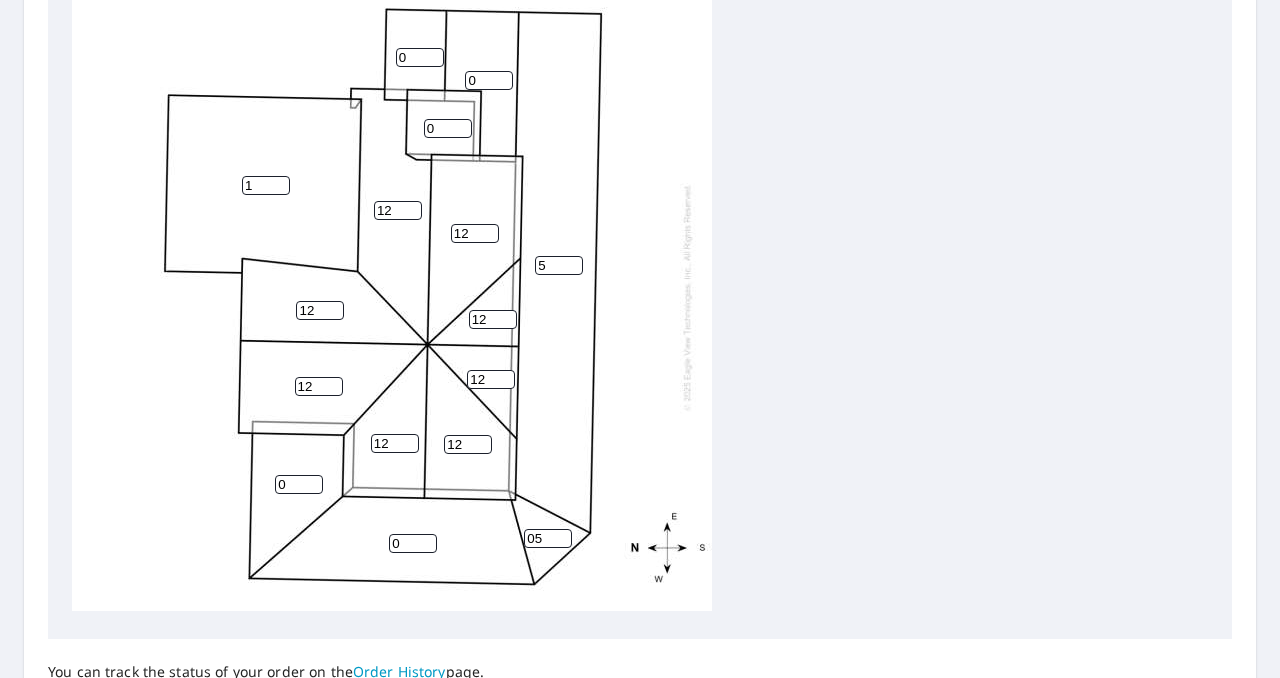 type on "0" 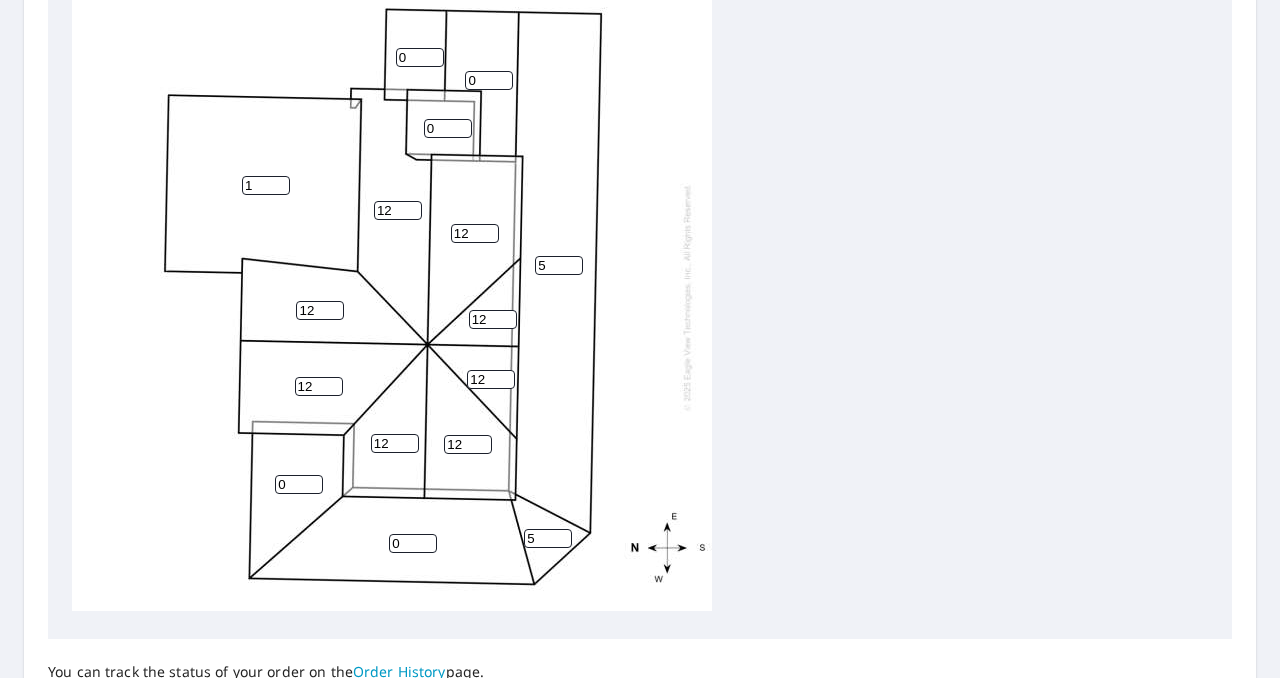 type on "5" 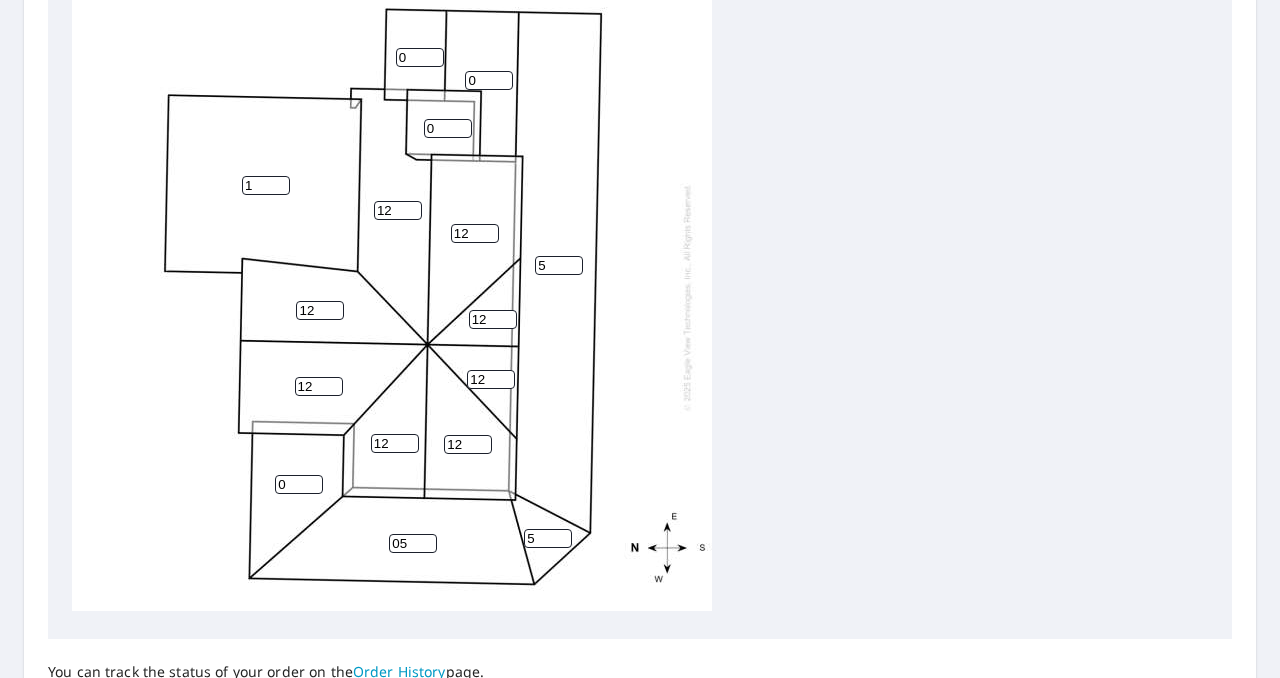 type on "0" 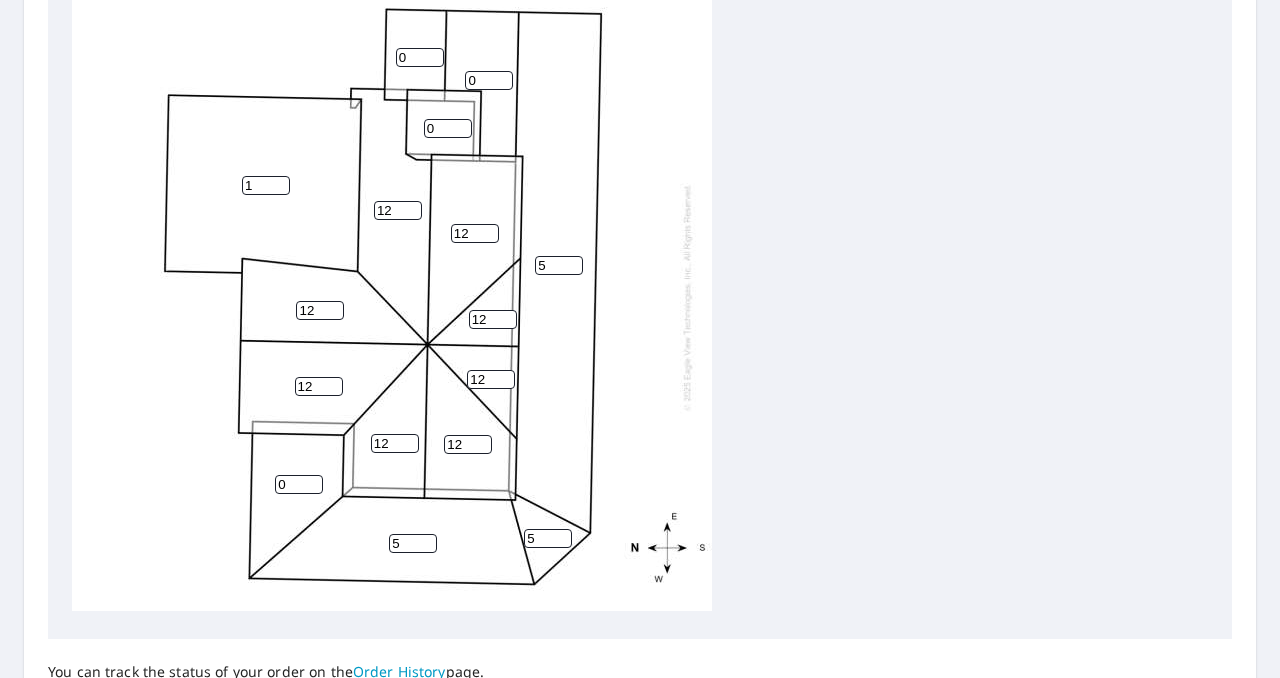 type on "5" 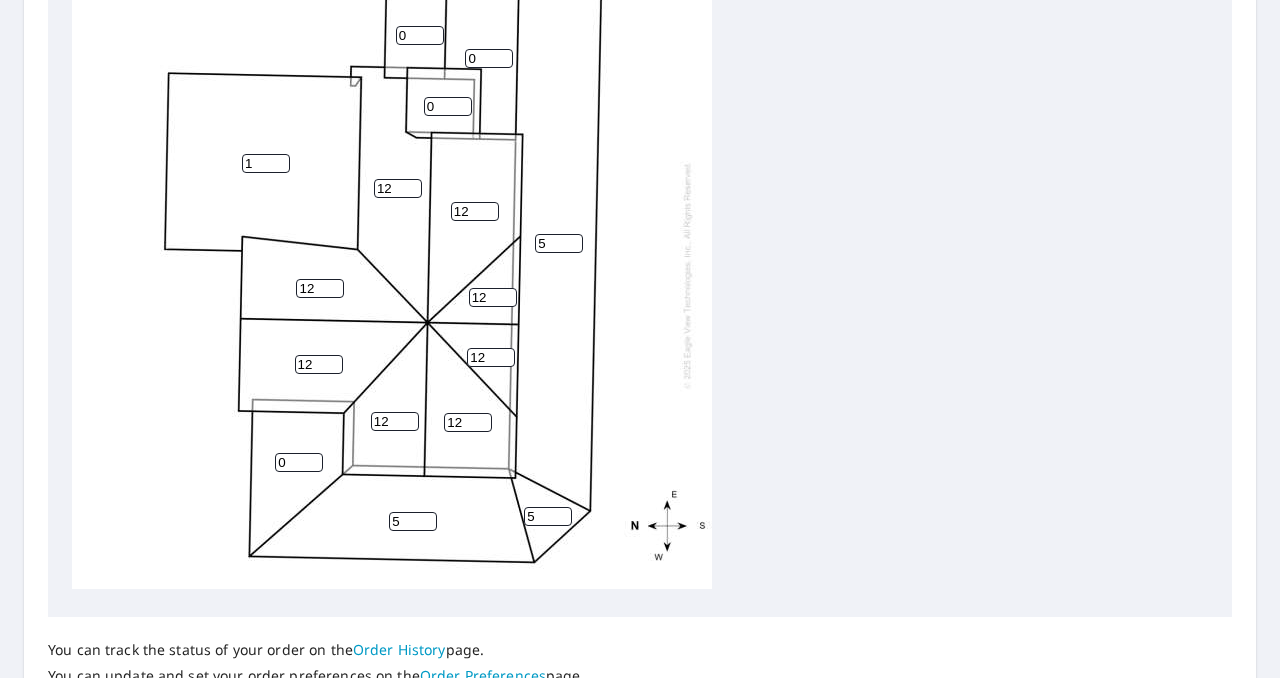 scroll, scrollTop: 725, scrollLeft: 0, axis: vertical 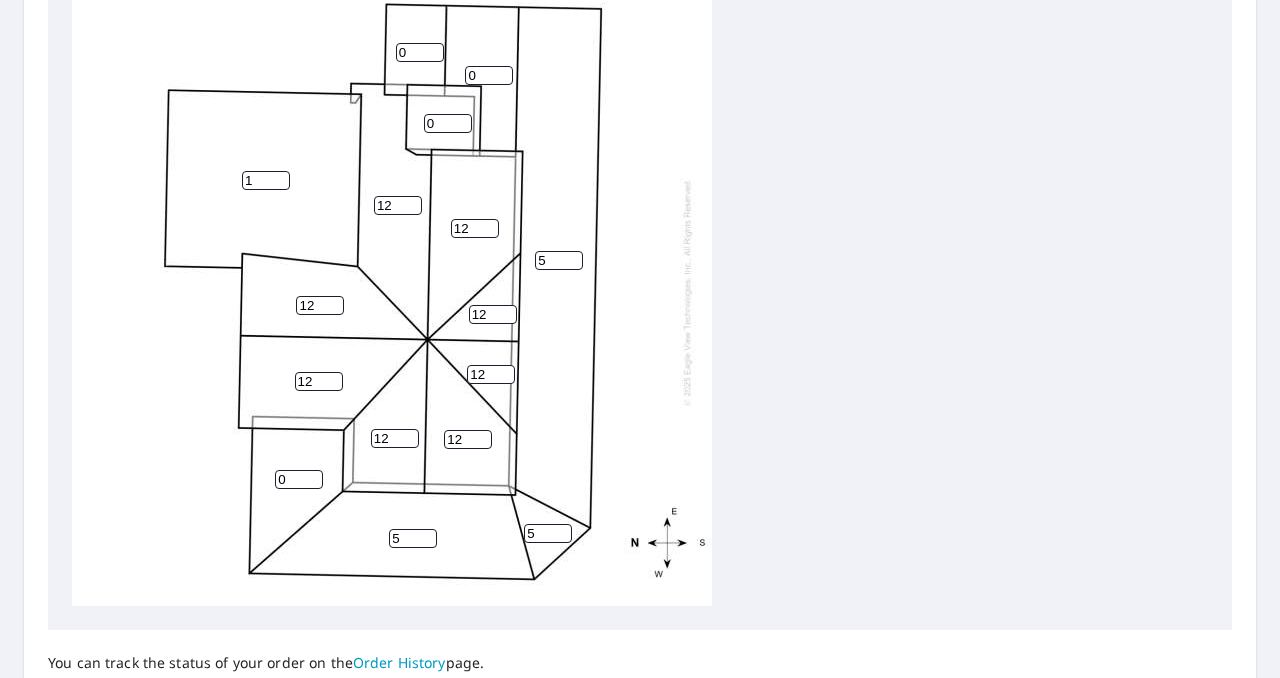 click on "0" at bounding box center (489, 75) 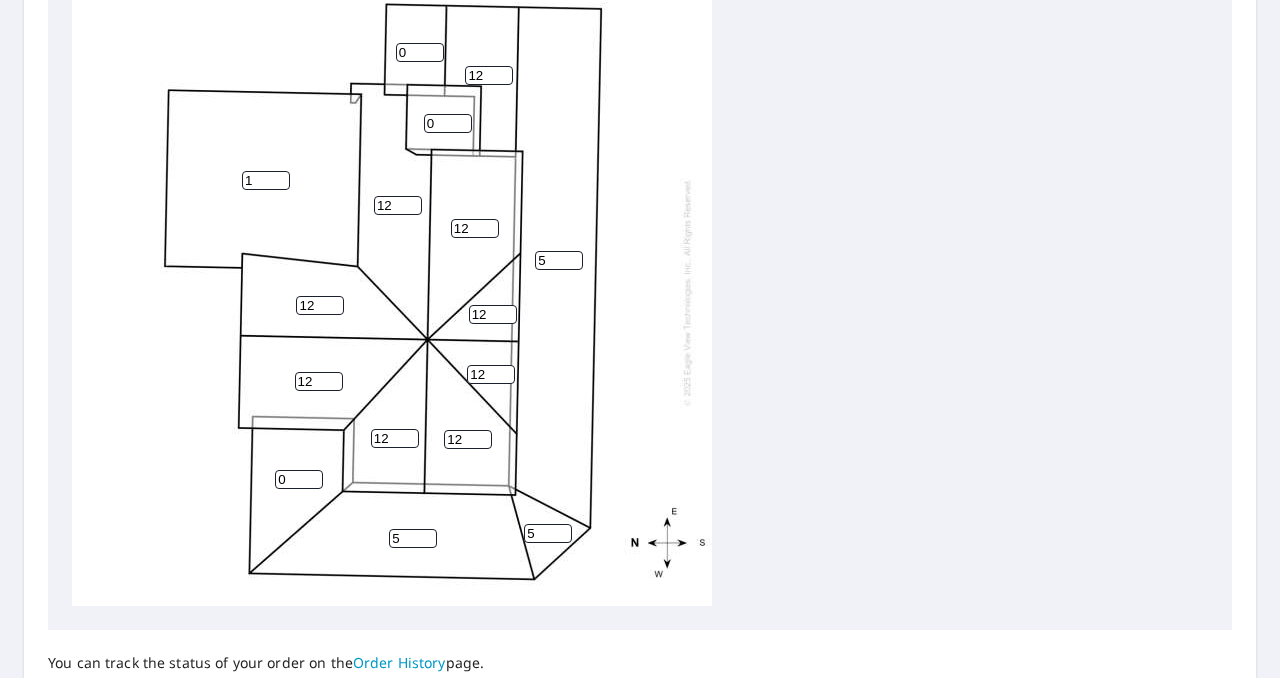 type on "12" 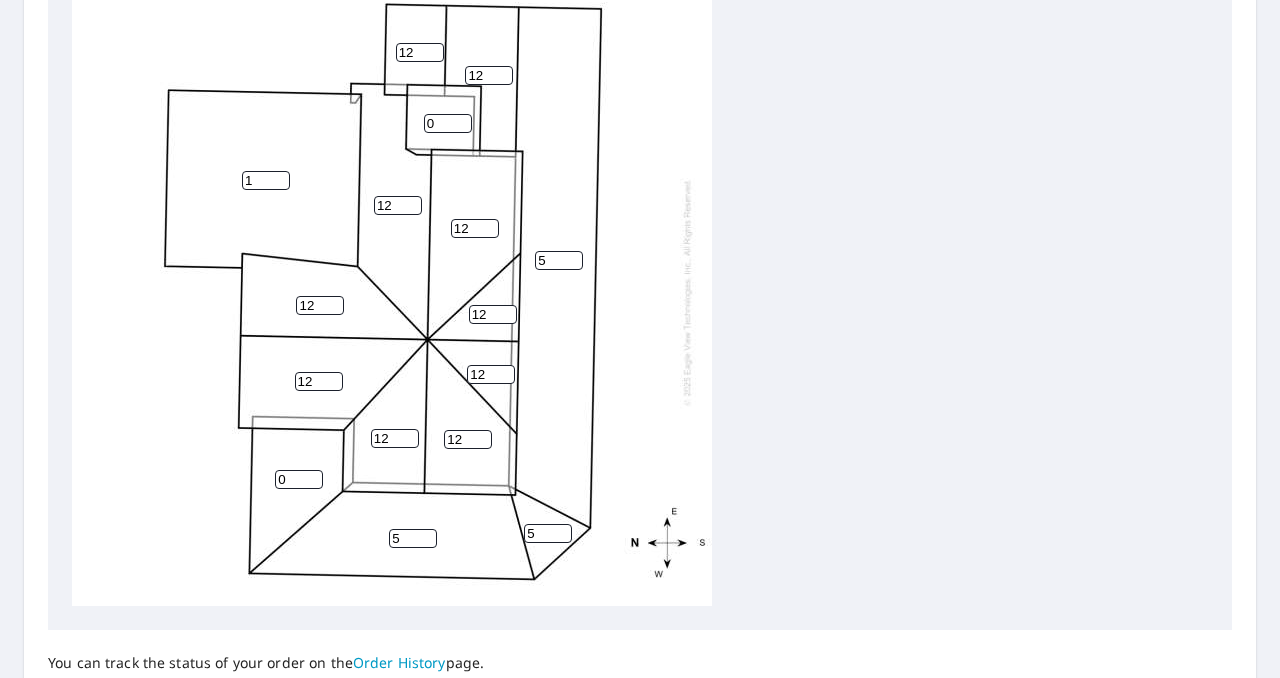 type on "12" 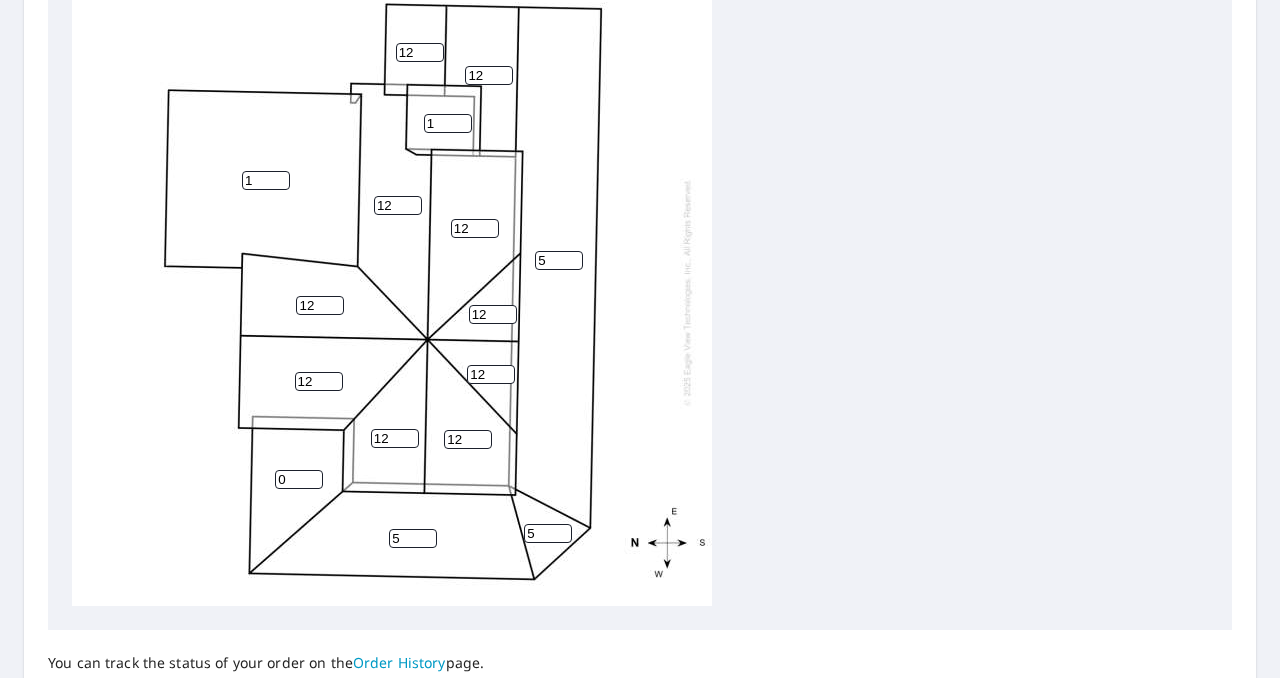 type on "0" 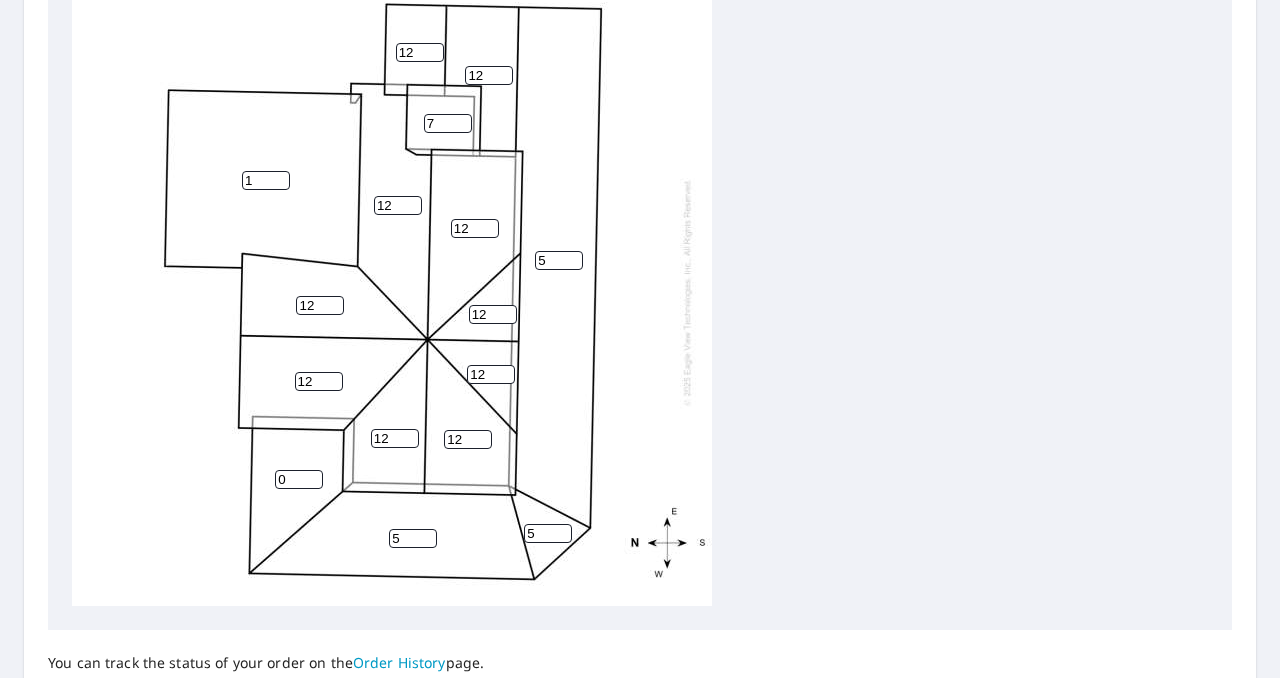 type on "7" 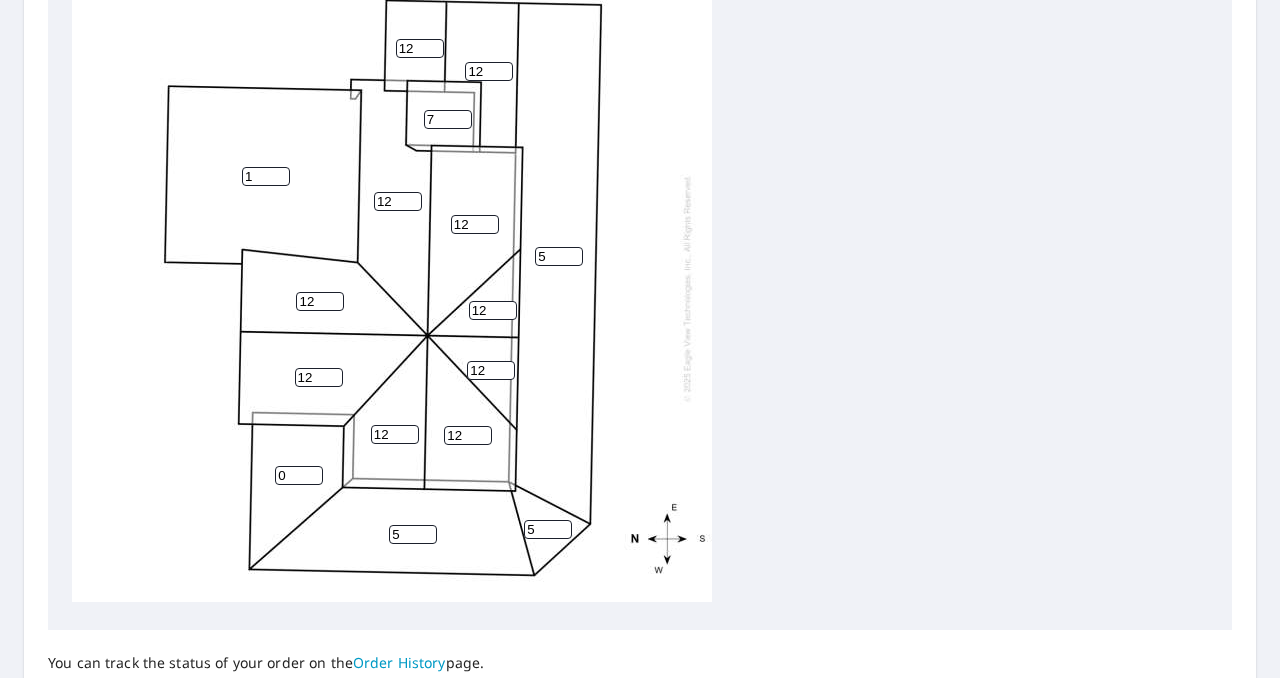 scroll, scrollTop: 740, scrollLeft: 0, axis: vertical 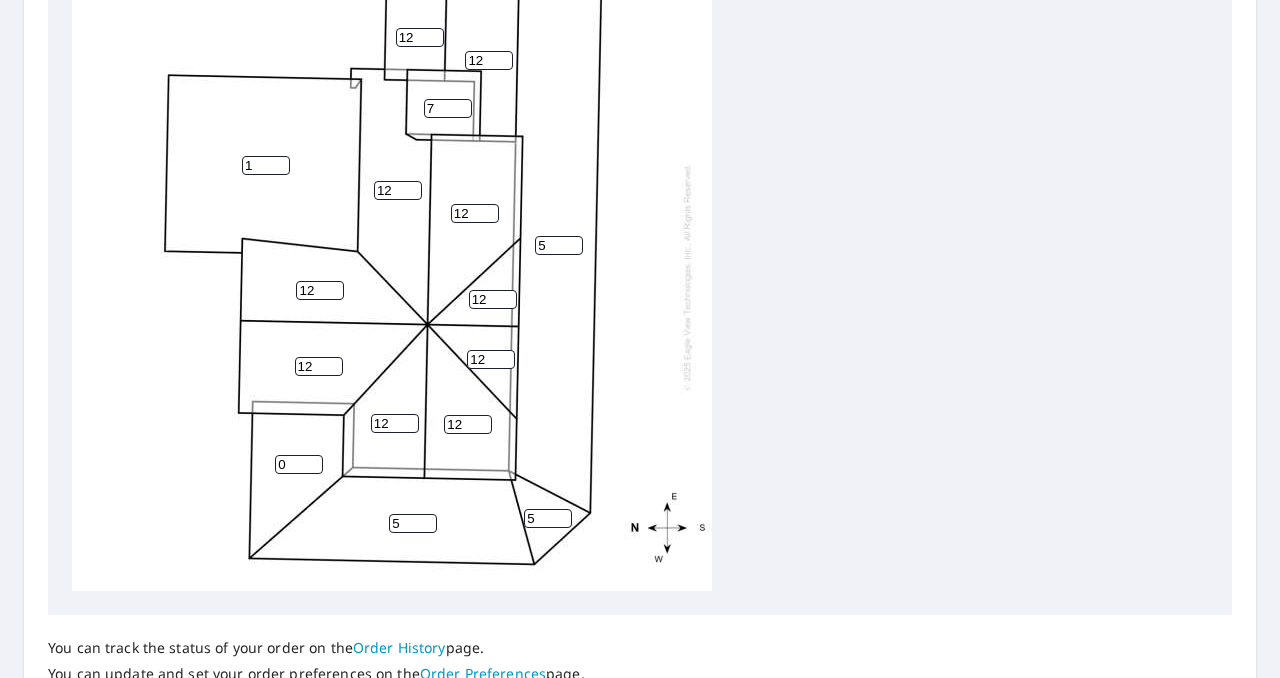 click on "7" at bounding box center [448, 108] 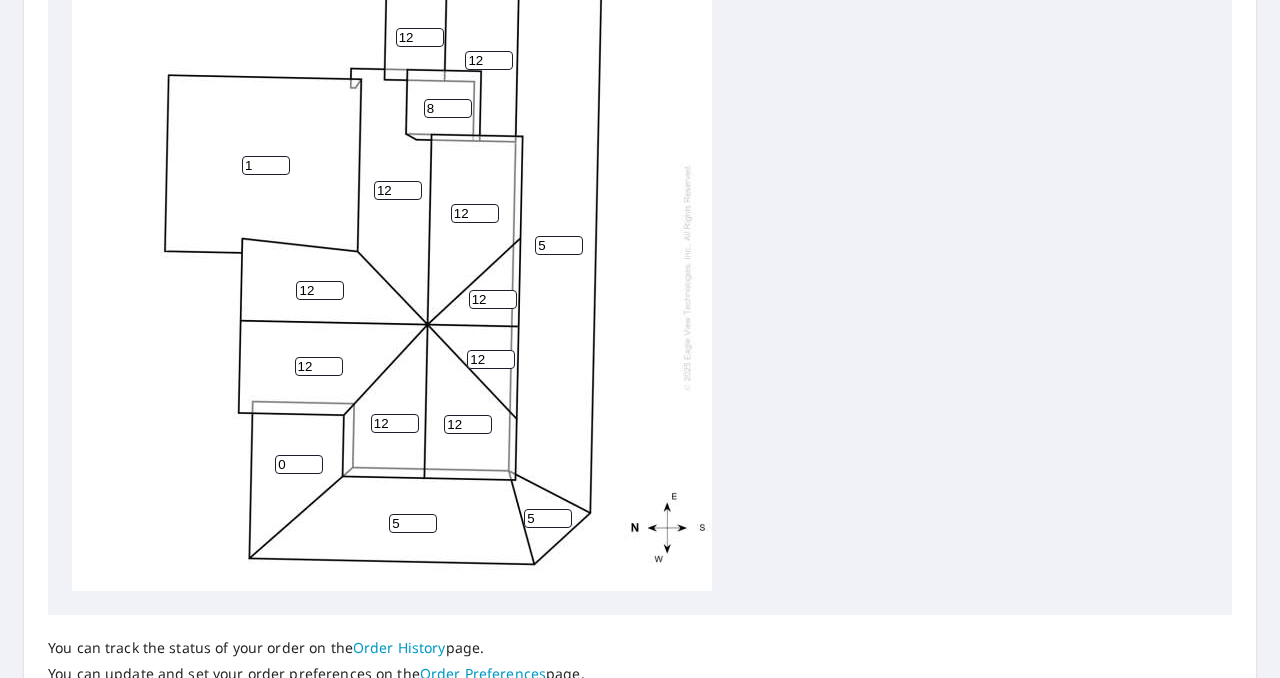 type on "8" 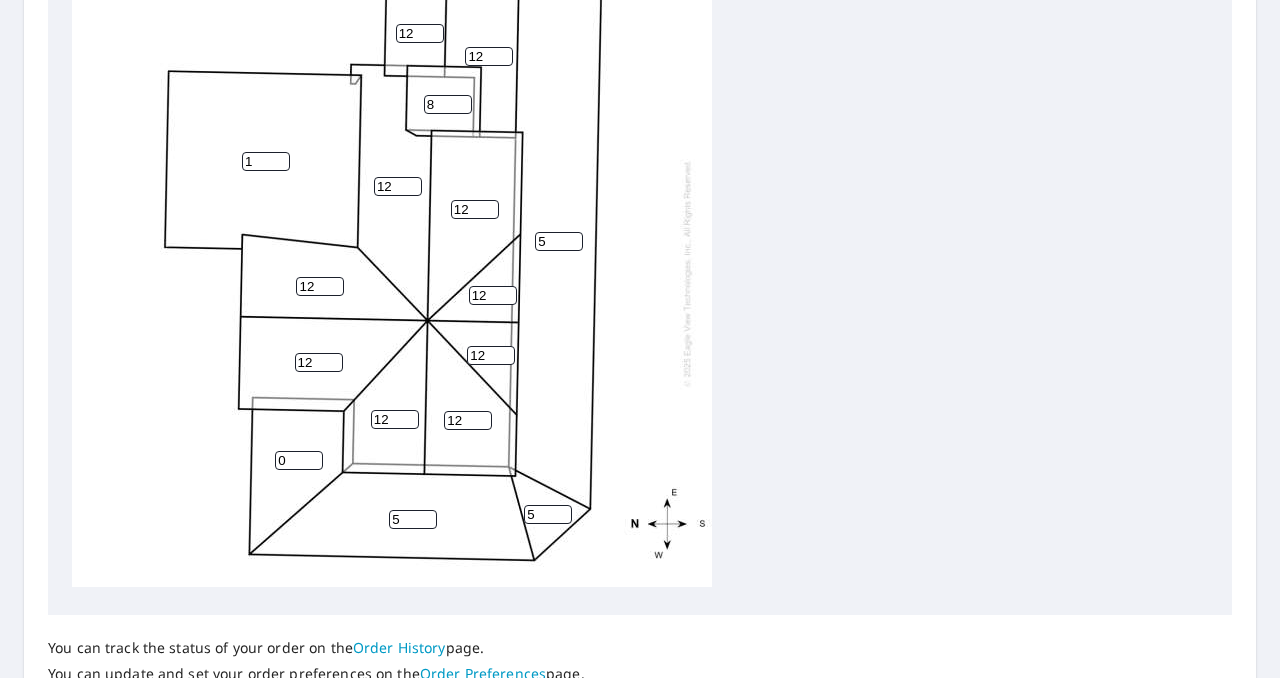 scroll, scrollTop: 765, scrollLeft: 0, axis: vertical 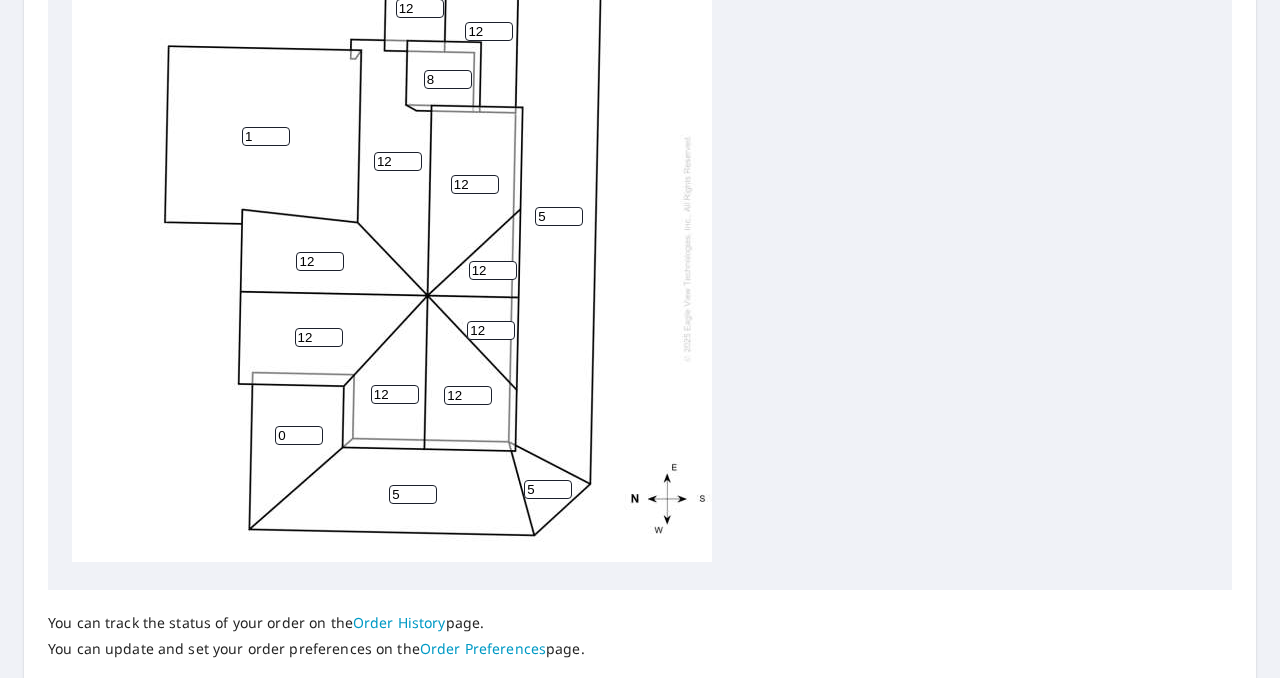 click on "0" at bounding box center (299, 435) 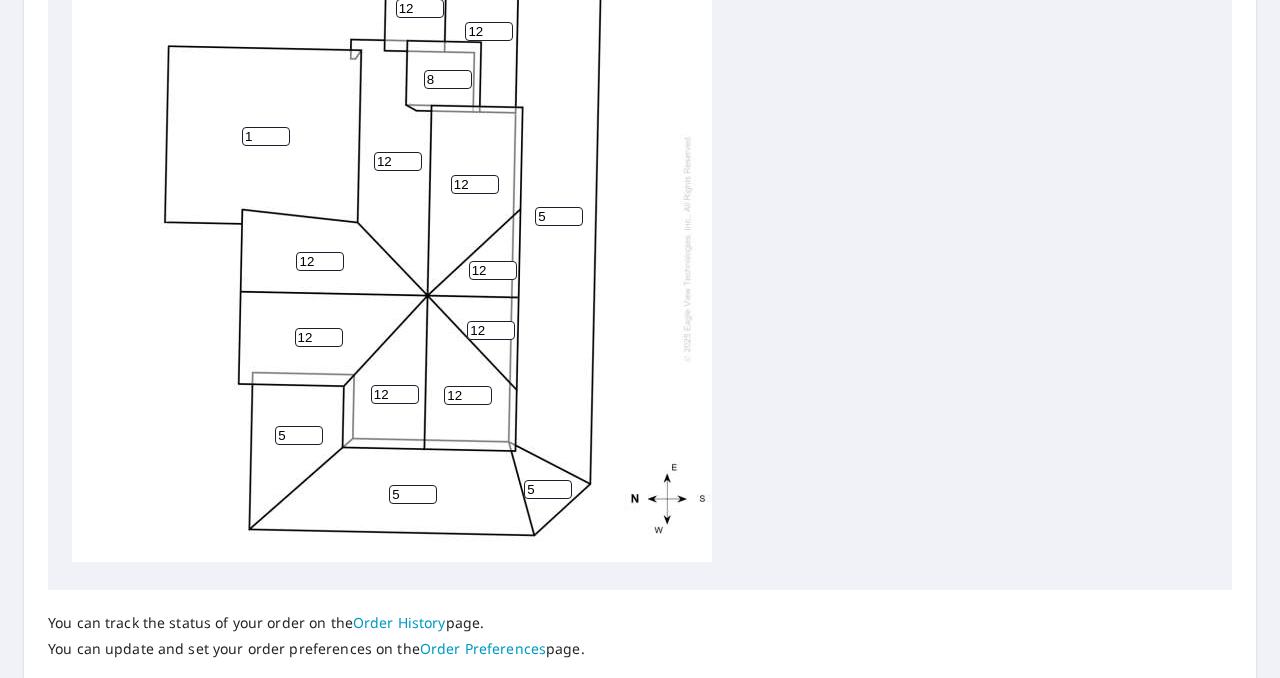 type on "5" 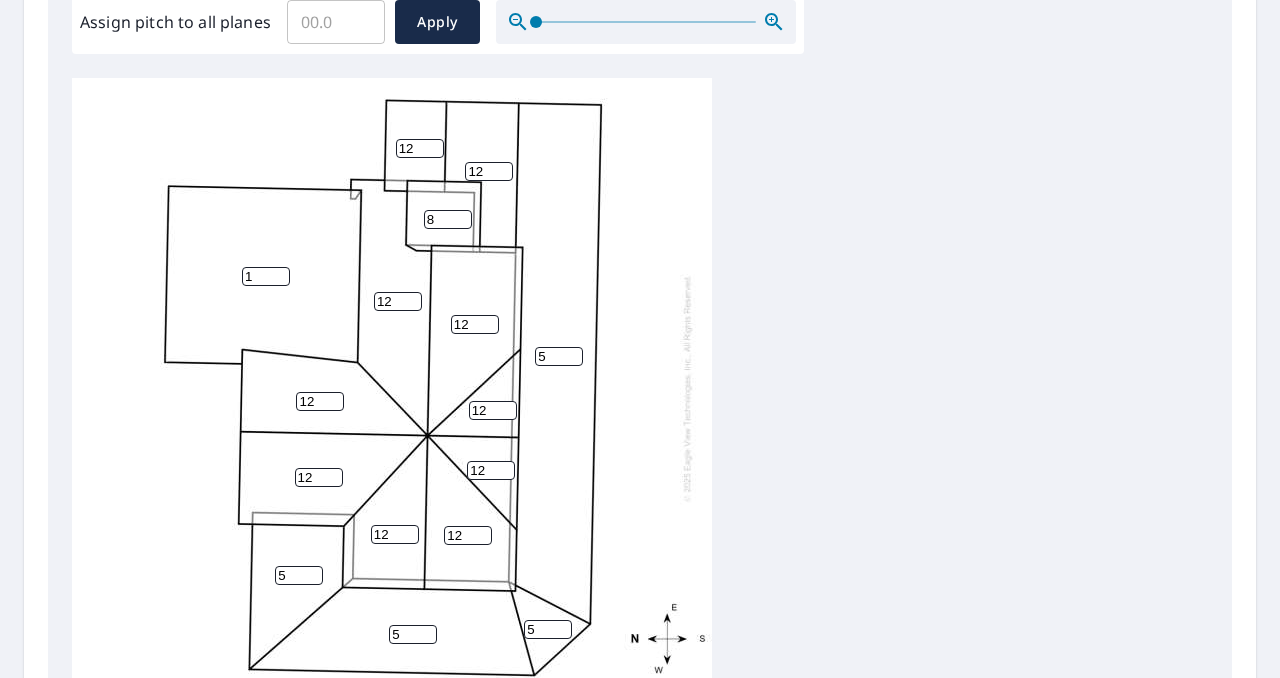 scroll, scrollTop: 601, scrollLeft: 0, axis: vertical 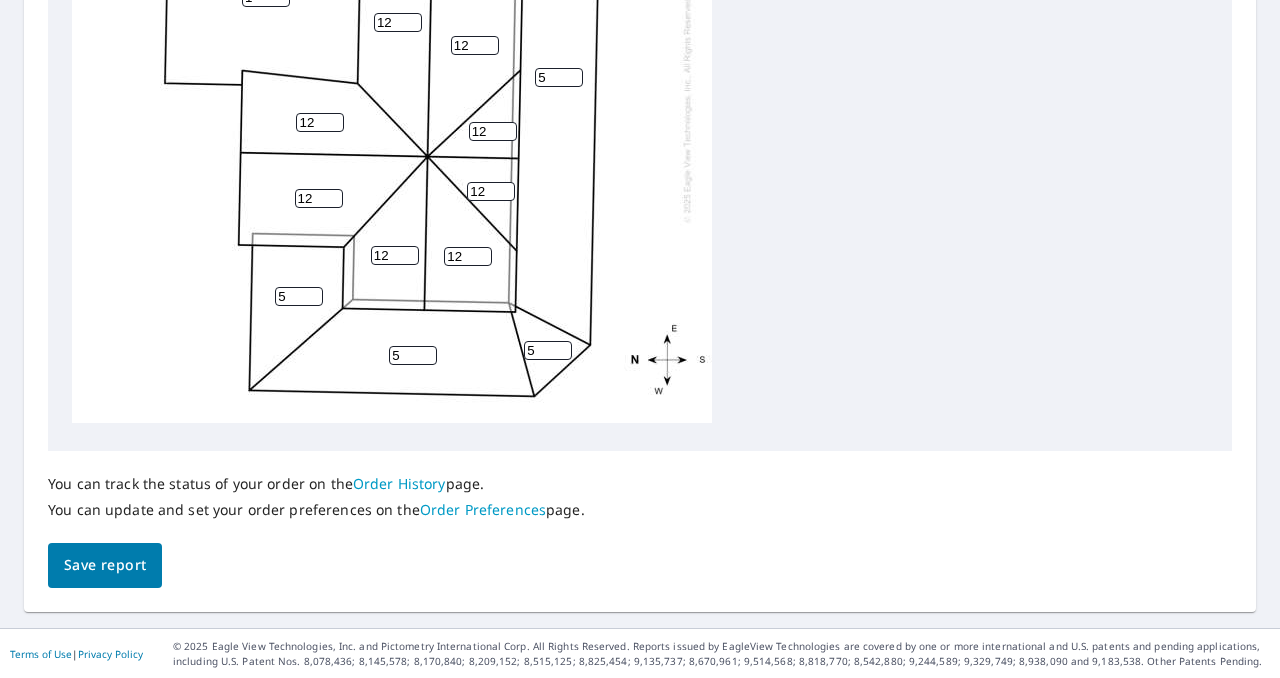 click on "Save report" at bounding box center (105, 565) 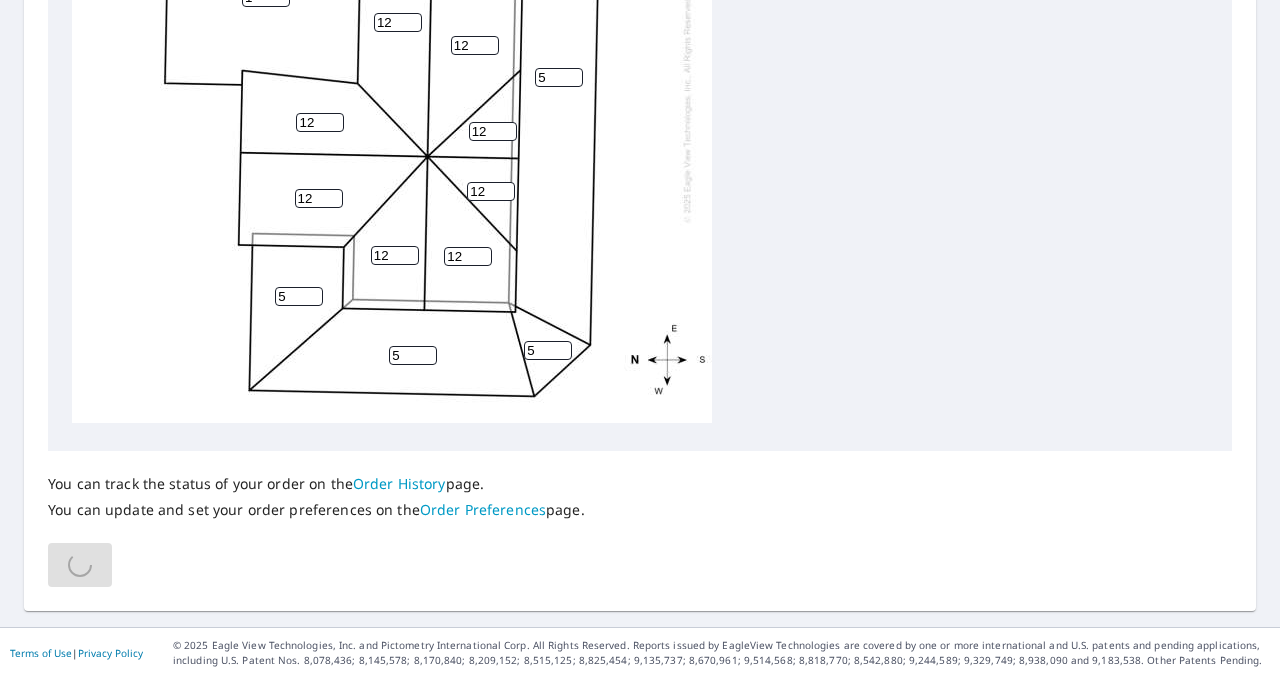 scroll, scrollTop: 904, scrollLeft: 0, axis: vertical 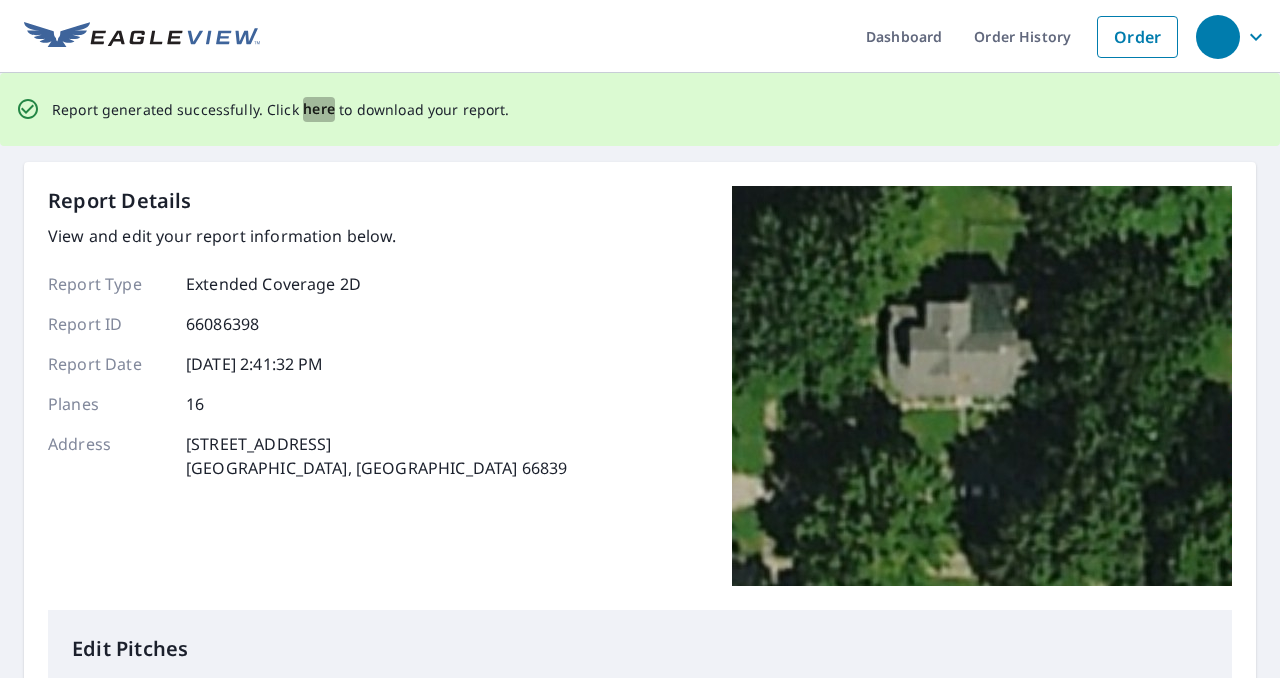click on "here" at bounding box center (319, 109) 